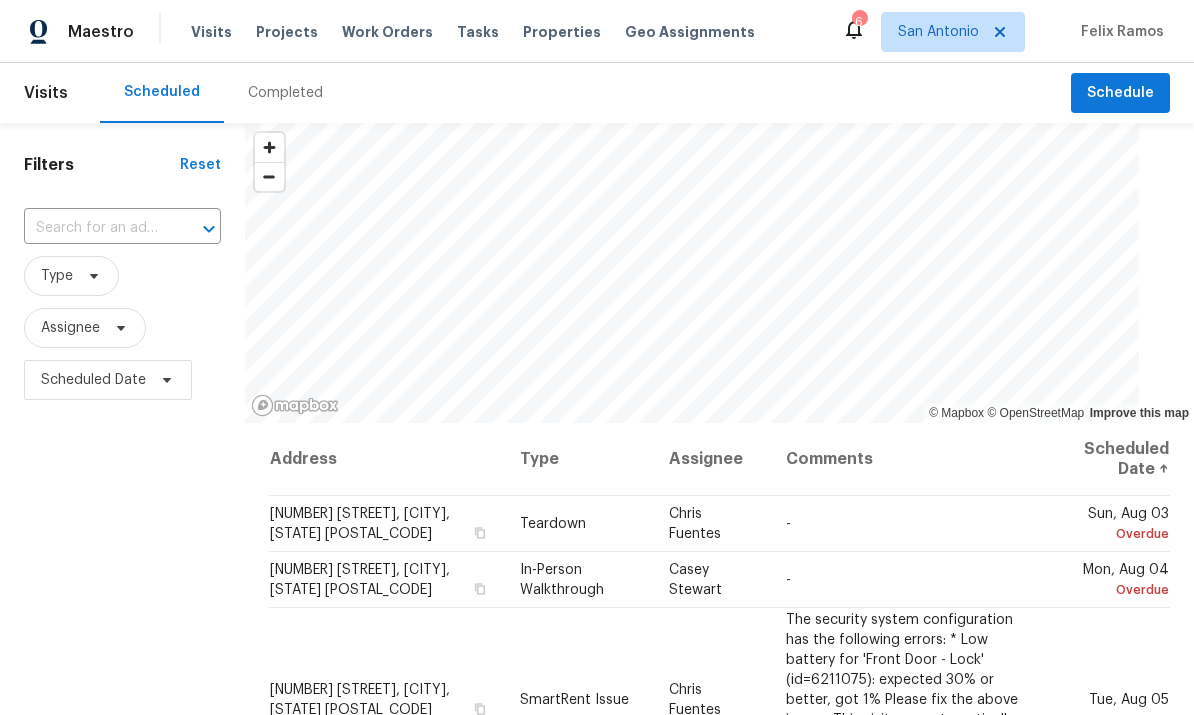 scroll, scrollTop: 0, scrollLeft: 0, axis: both 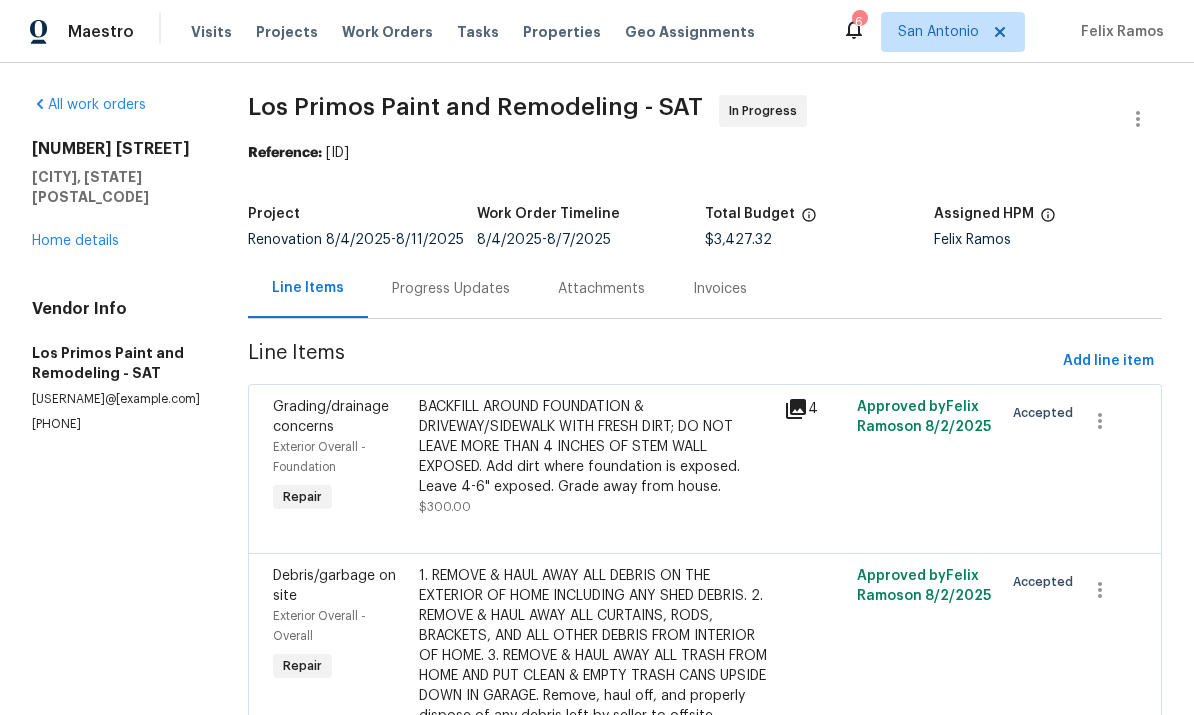 click on "Home details" at bounding box center (75, 241) 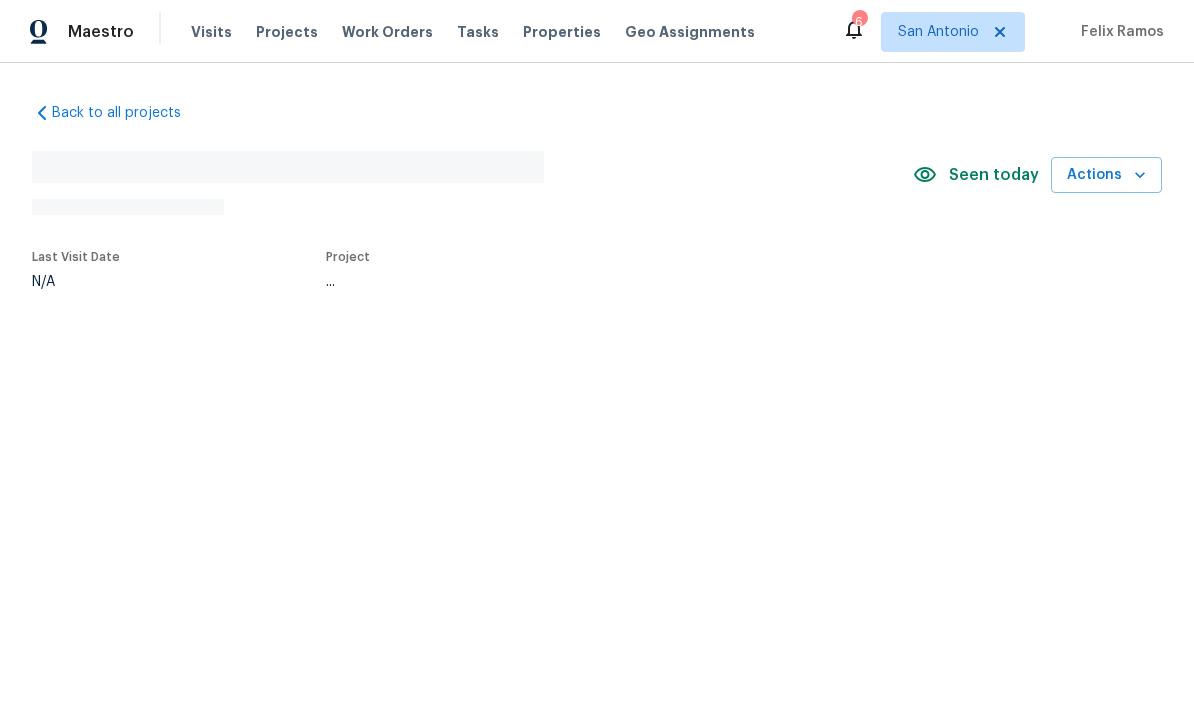 scroll, scrollTop: 0, scrollLeft: 0, axis: both 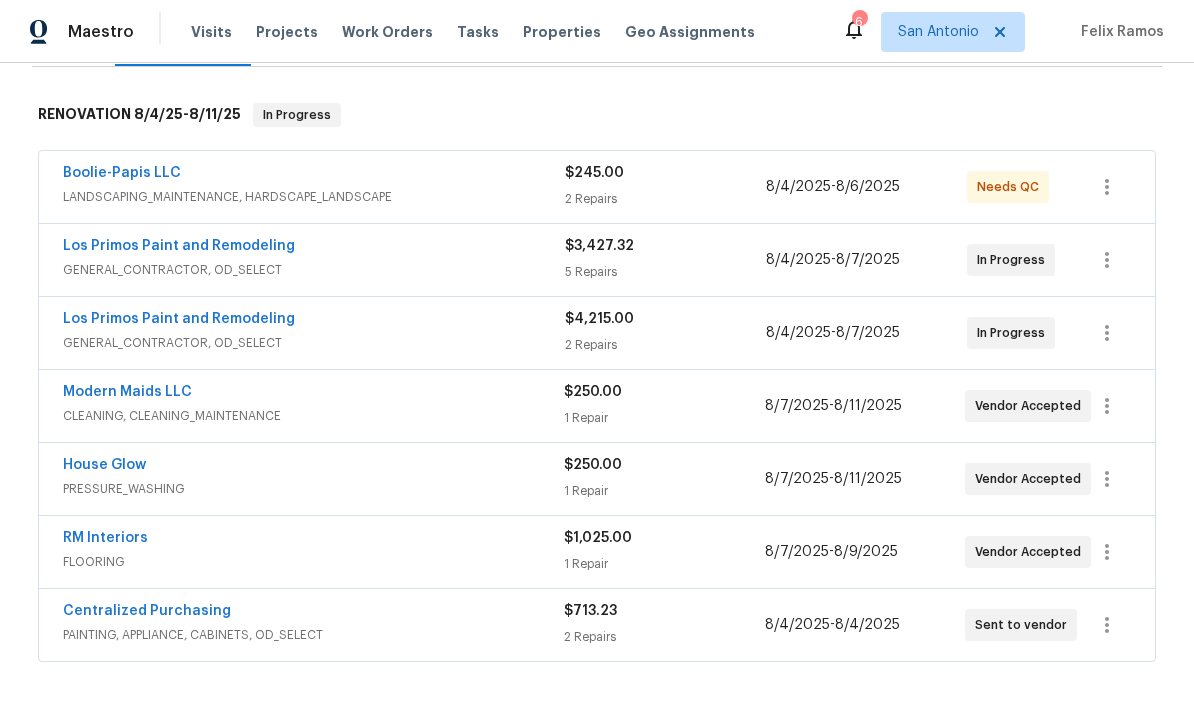 click on "LANDSCAPING_MAINTENANCE, HARDSCAPE_LANDSCAPE" at bounding box center (314, 197) 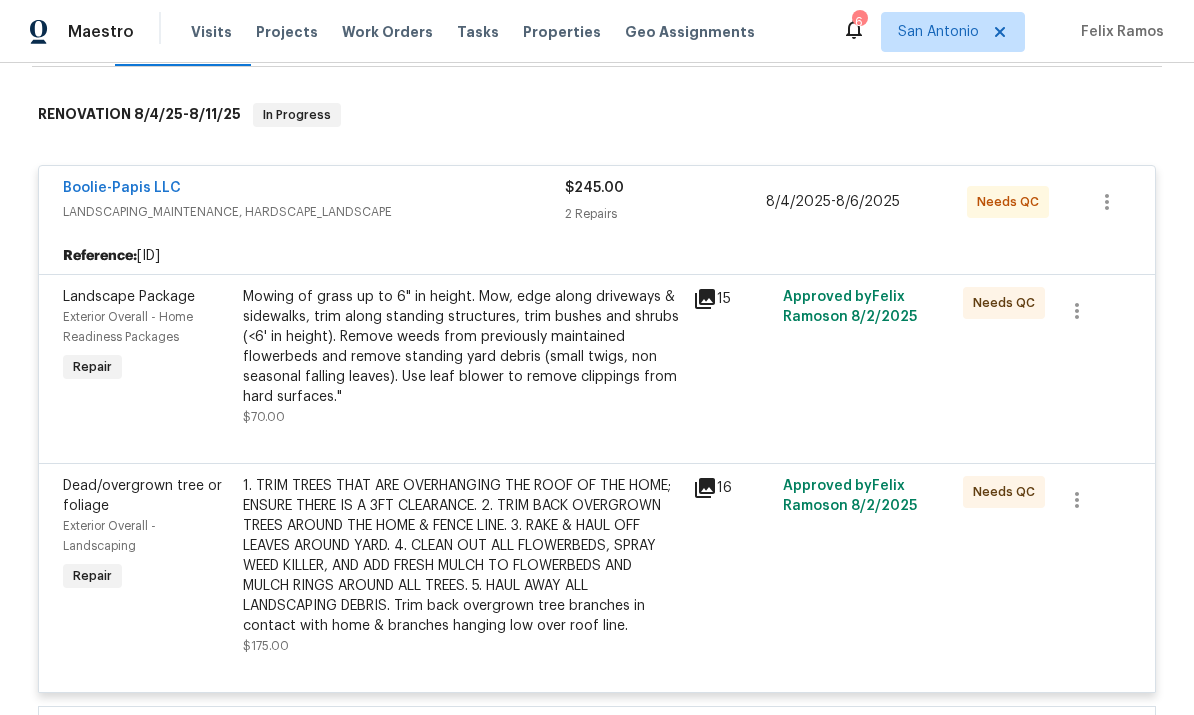 click on "Mowing of grass up to 6" in height. Mow, edge along driveways & sidewalks, trim along standing structures, trim bushes and shrubs (<6' in height). Remove weeds from previously maintained flowerbeds and remove standing yard debris (small twigs, non seasonal falling leaves).  Use leaf blower to remove clippings from hard surfaces."" at bounding box center [462, 347] 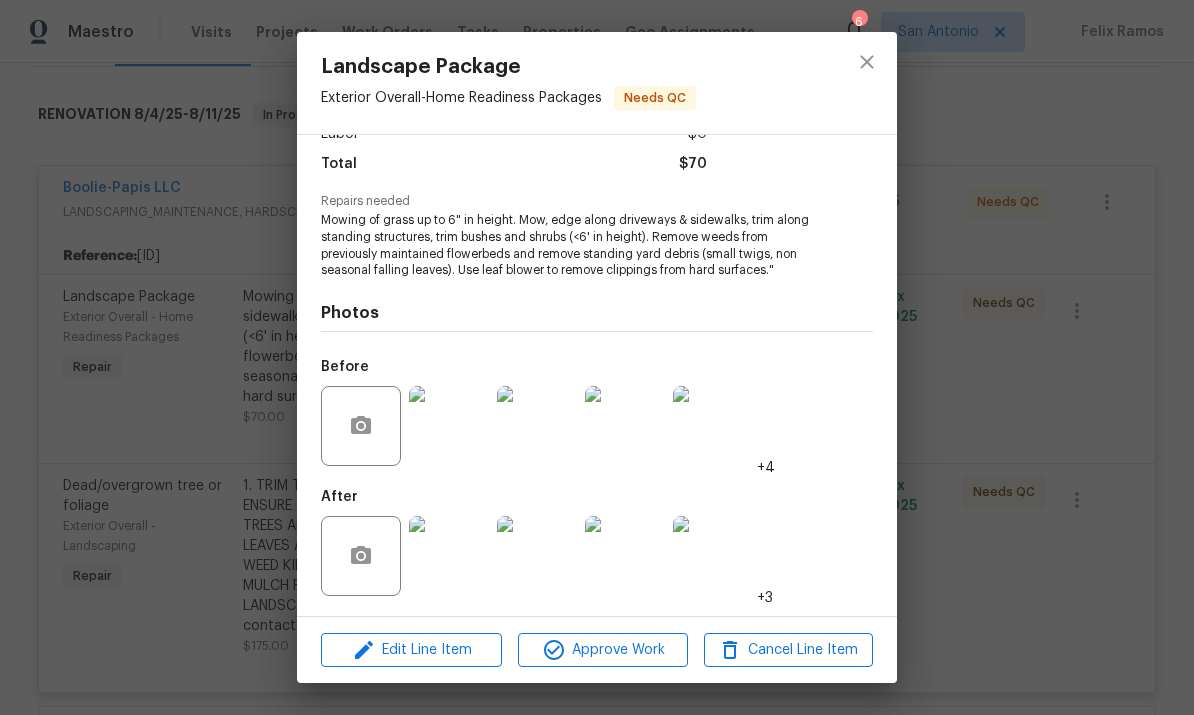 scroll, scrollTop: 158, scrollLeft: 0, axis: vertical 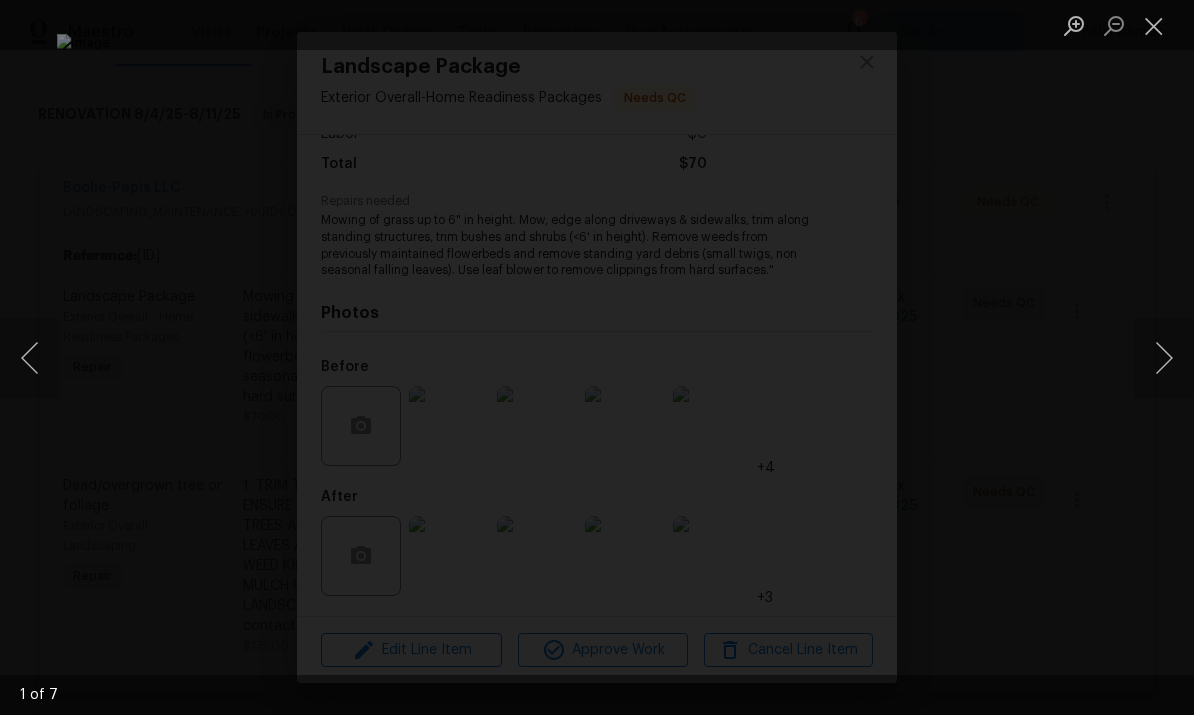 click at bounding box center [1164, 358] 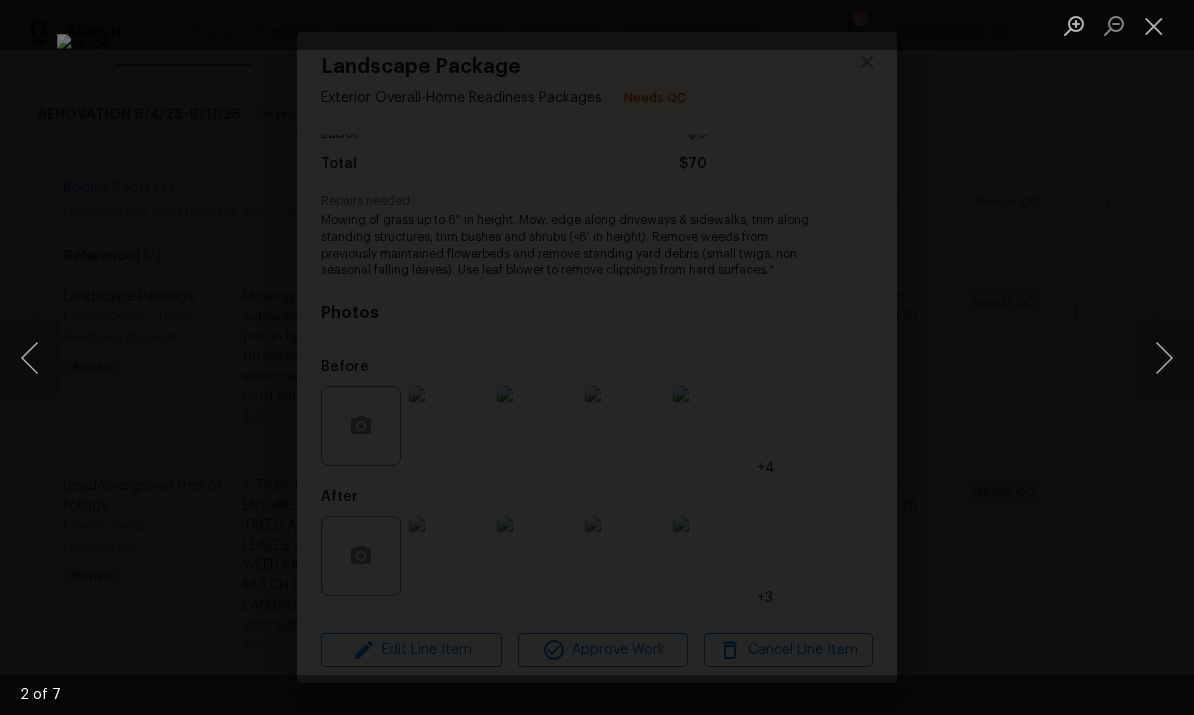 click at bounding box center (1164, 358) 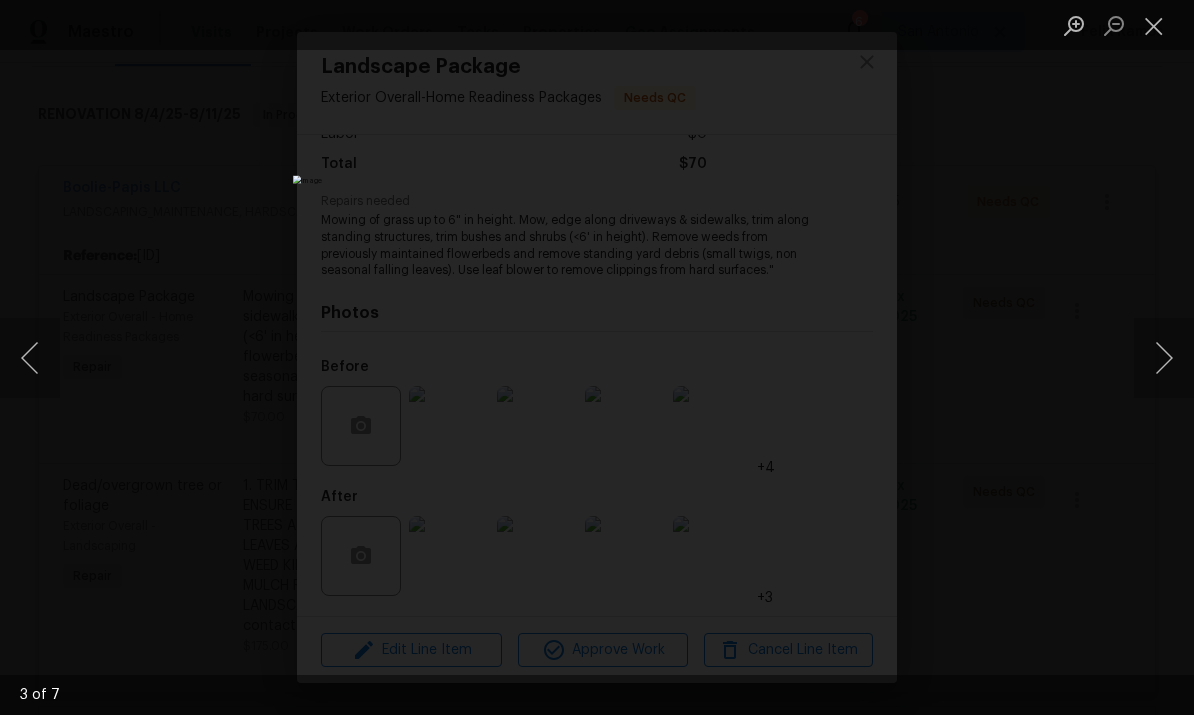 click at bounding box center (1164, 358) 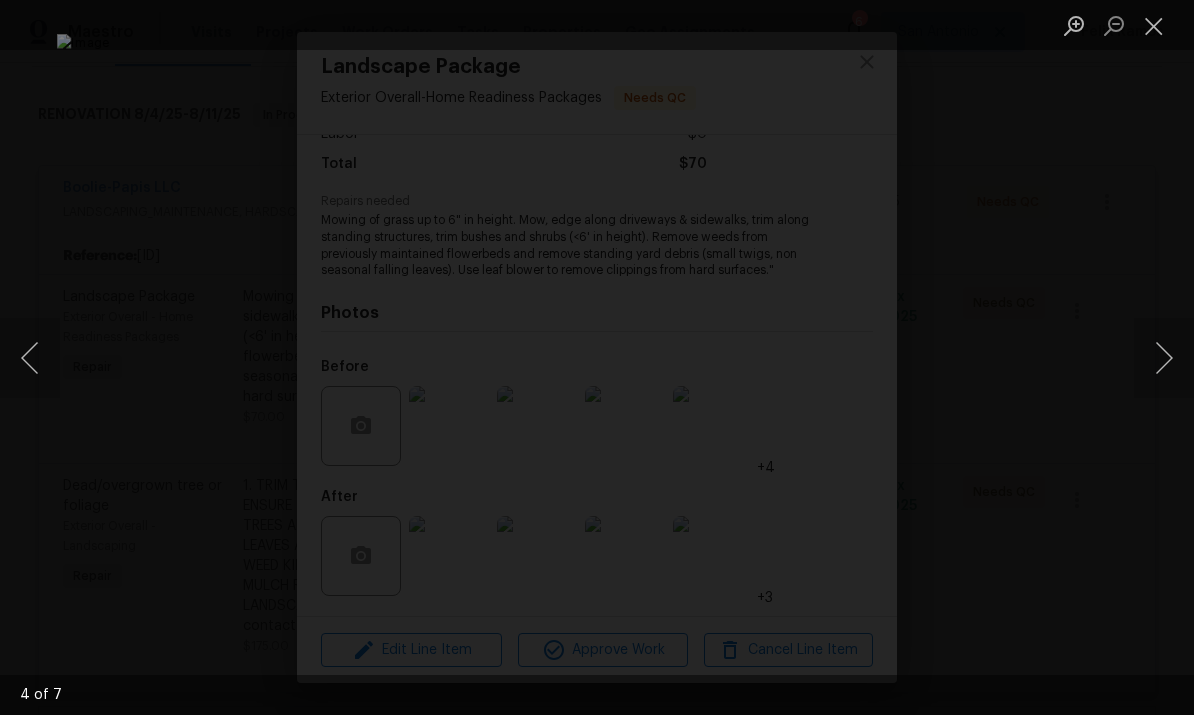 click at bounding box center [1164, 358] 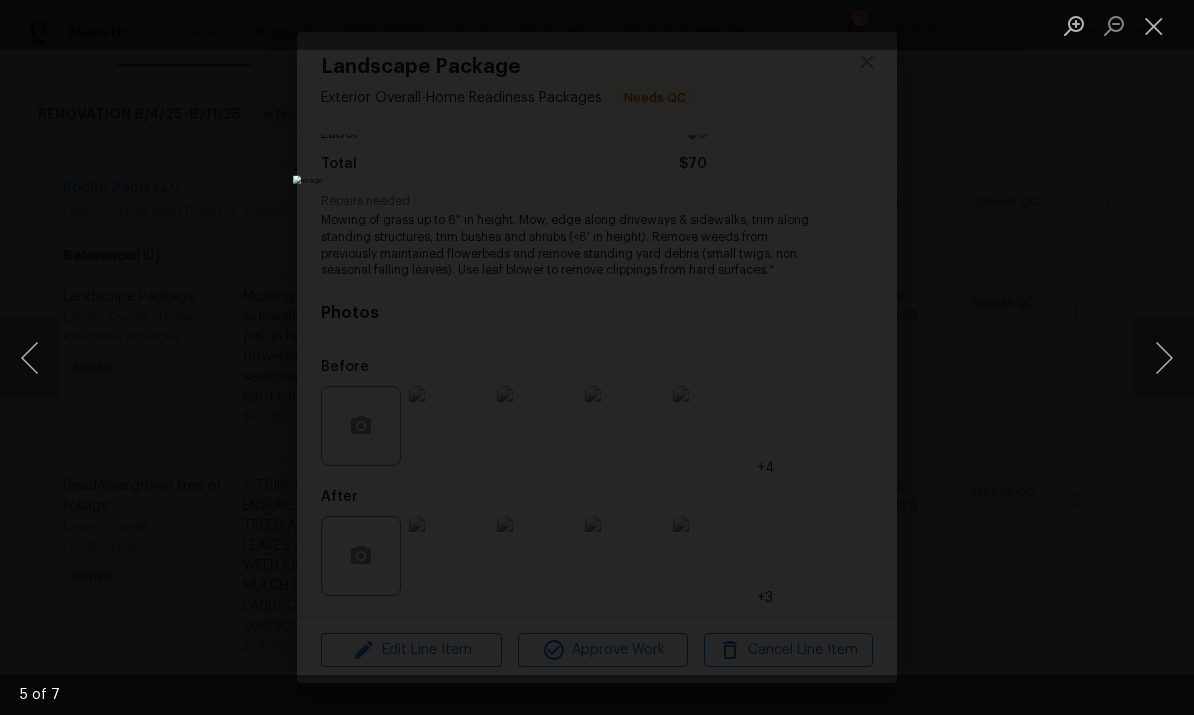 click at bounding box center (1164, 358) 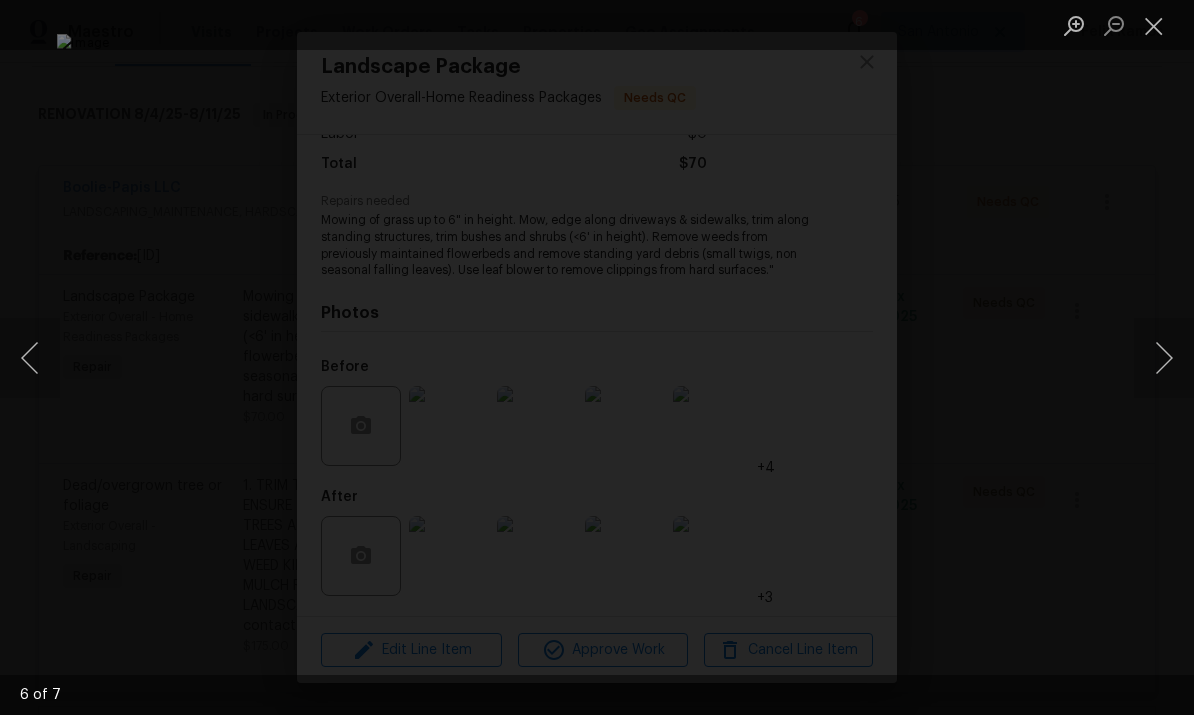 click at bounding box center (1164, 358) 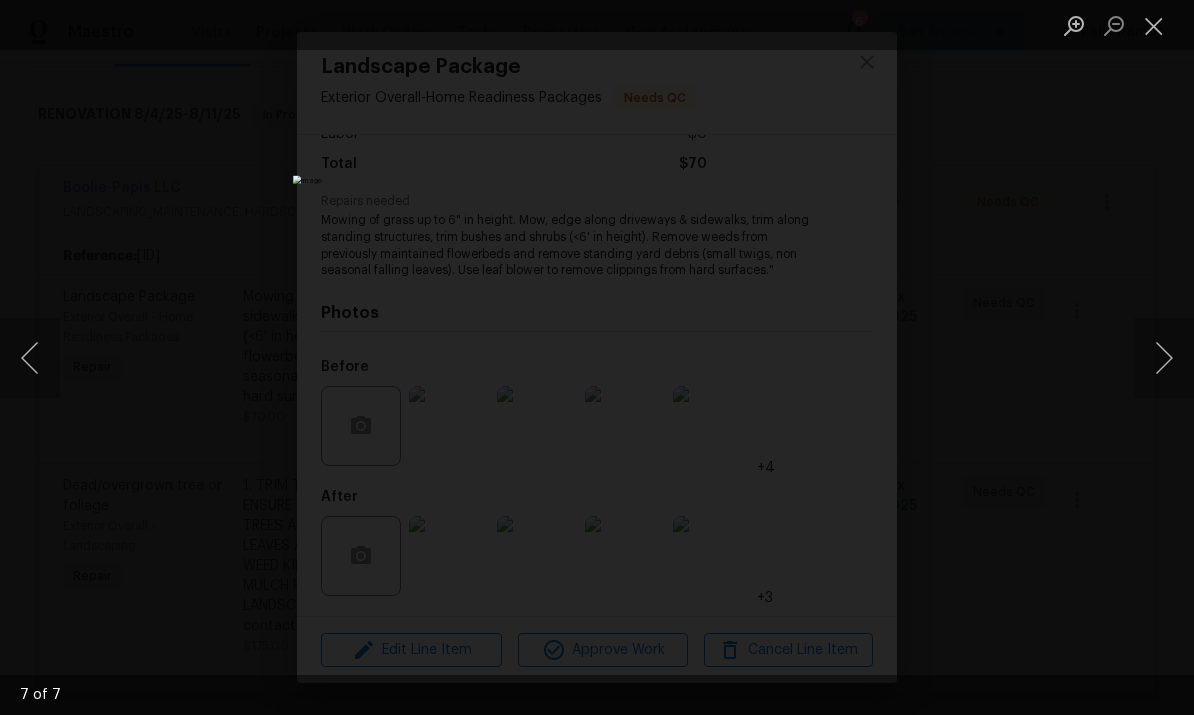 click at bounding box center [1164, 358] 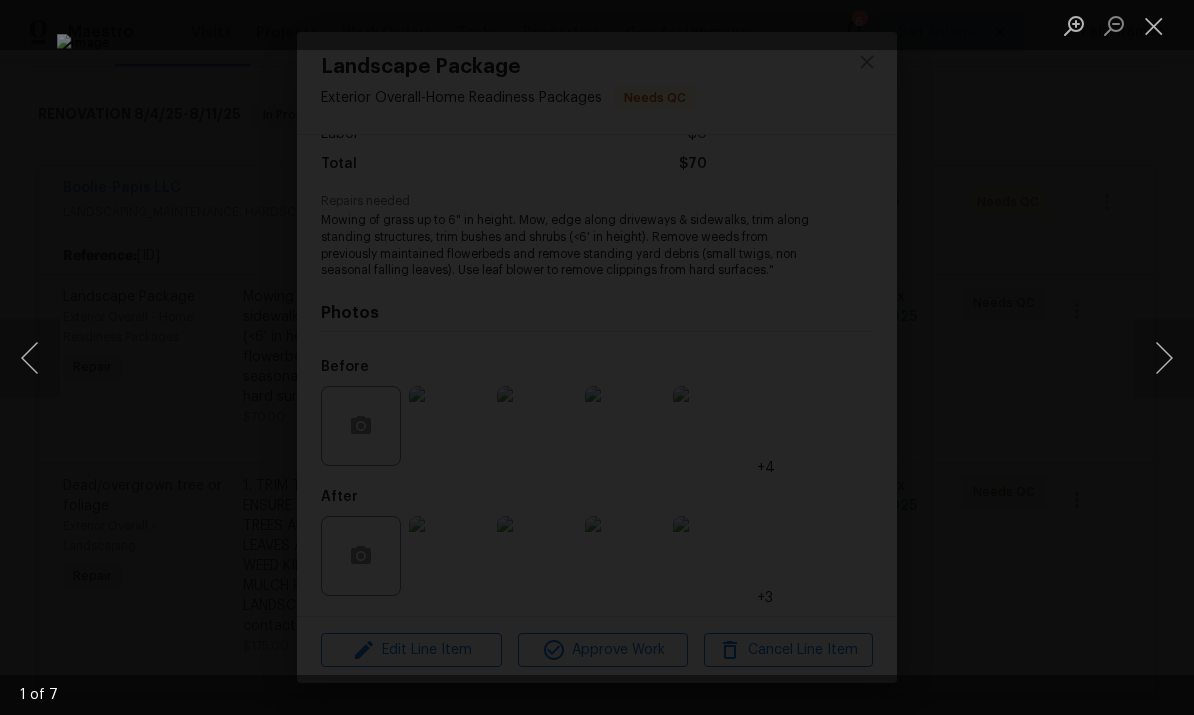 click at bounding box center (1154, 25) 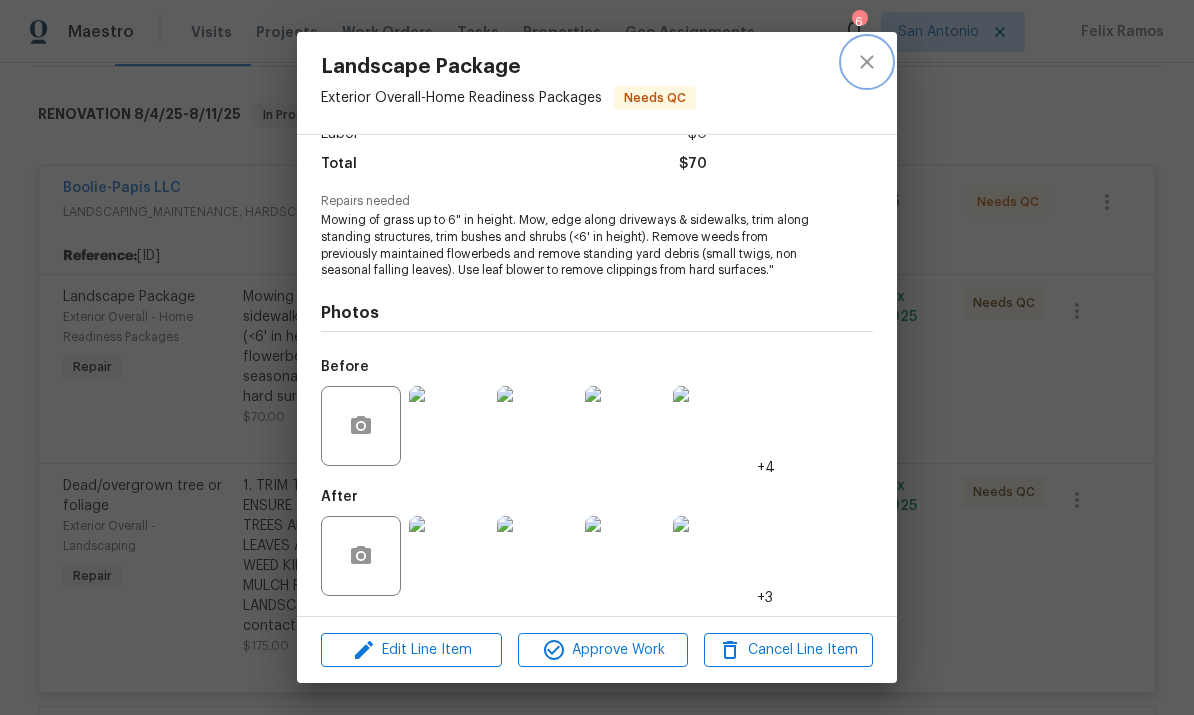 click 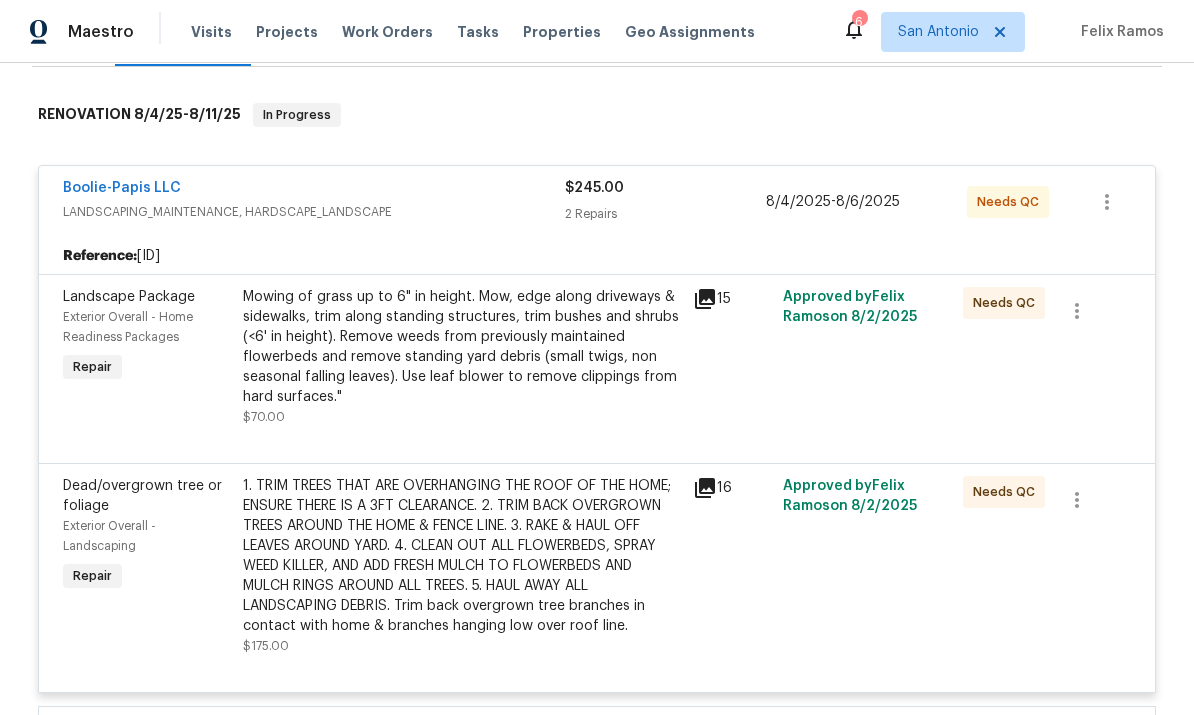 click on "1.  TRIM TREES THAT ARE OVERHANGING THE ROOF OF THE HOME; ENSURE THERE IS A 3FT CLEARANCE.
2.  TRIM BACK OVERGROWN TREES AROUND THE HOME & FENCE LINE.
3.  RAKE & HAUL OFF LEAVES AROUND YARD.
4.   CLEAN OUT ALL FLOWERBEDS, SPRAY WEED KILLER, AND ADD FRESH MULCH TO FLOWERBEDS AND MULCH RINGS AROUND ALL TREES.
5.  HAUL AWAY ALL LANDSCAPING DEBRIS.
Trim back overgrown tree branches in contact with home & branches hanging low over roof line." at bounding box center [462, 556] 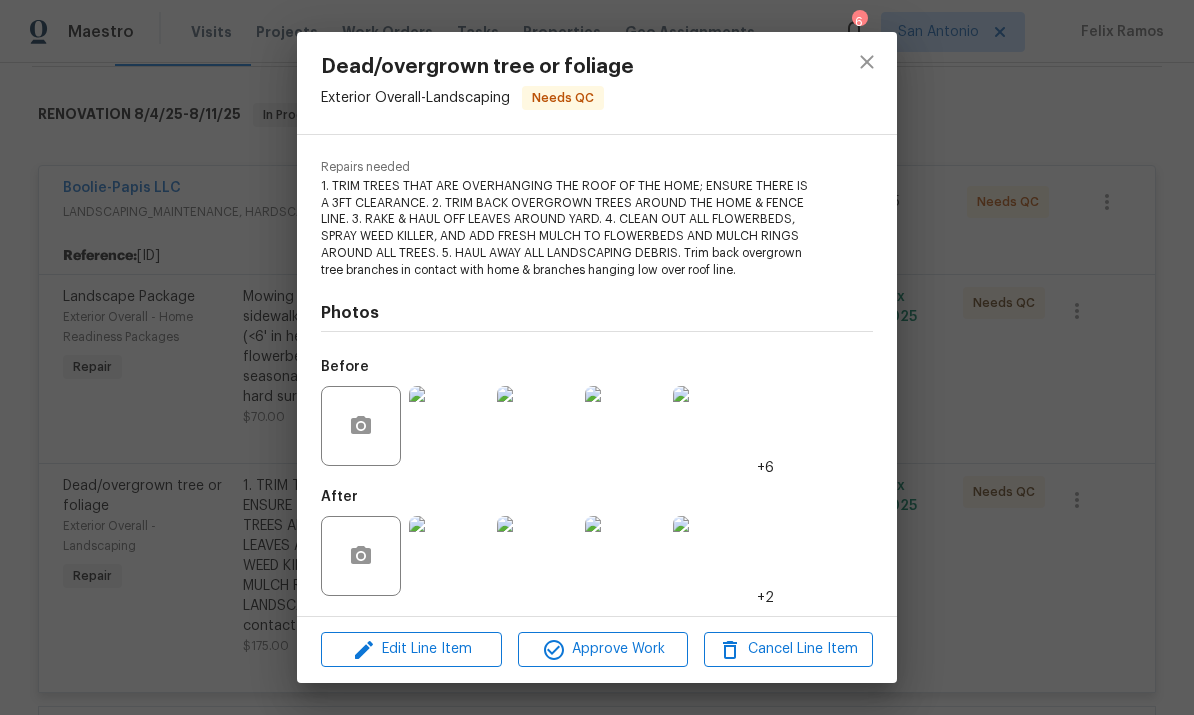 scroll, scrollTop: 190, scrollLeft: 0, axis: vertical 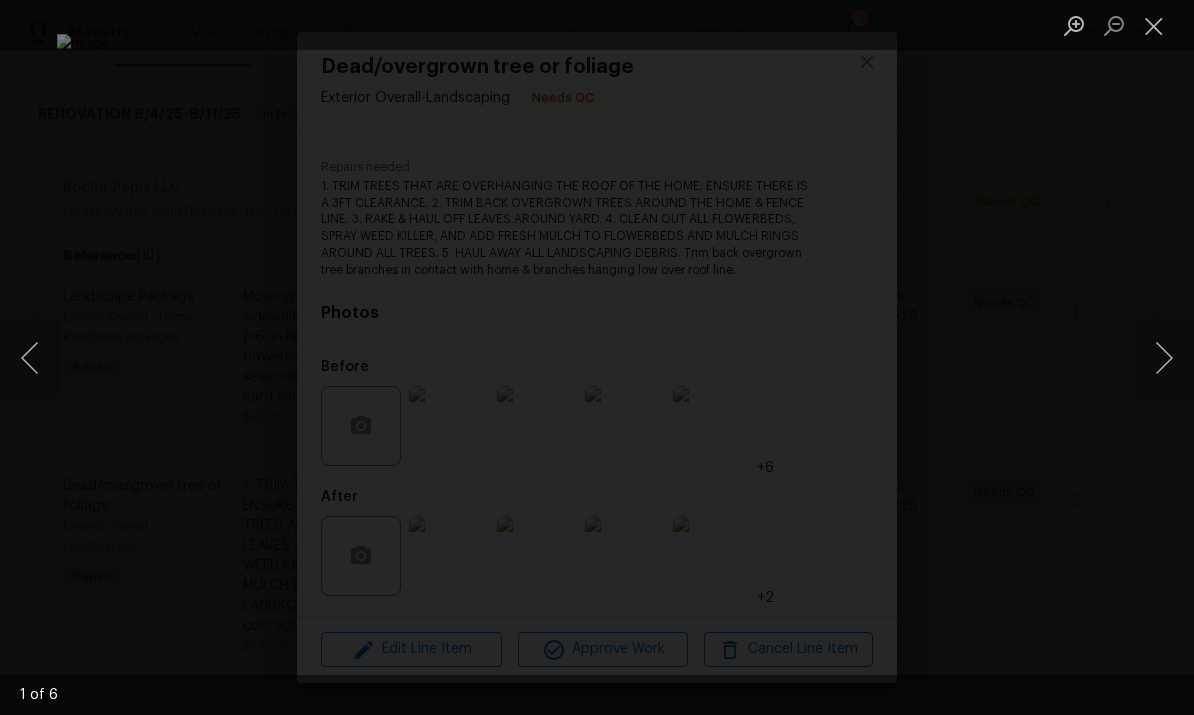 click at bounding box center (1164, 358) 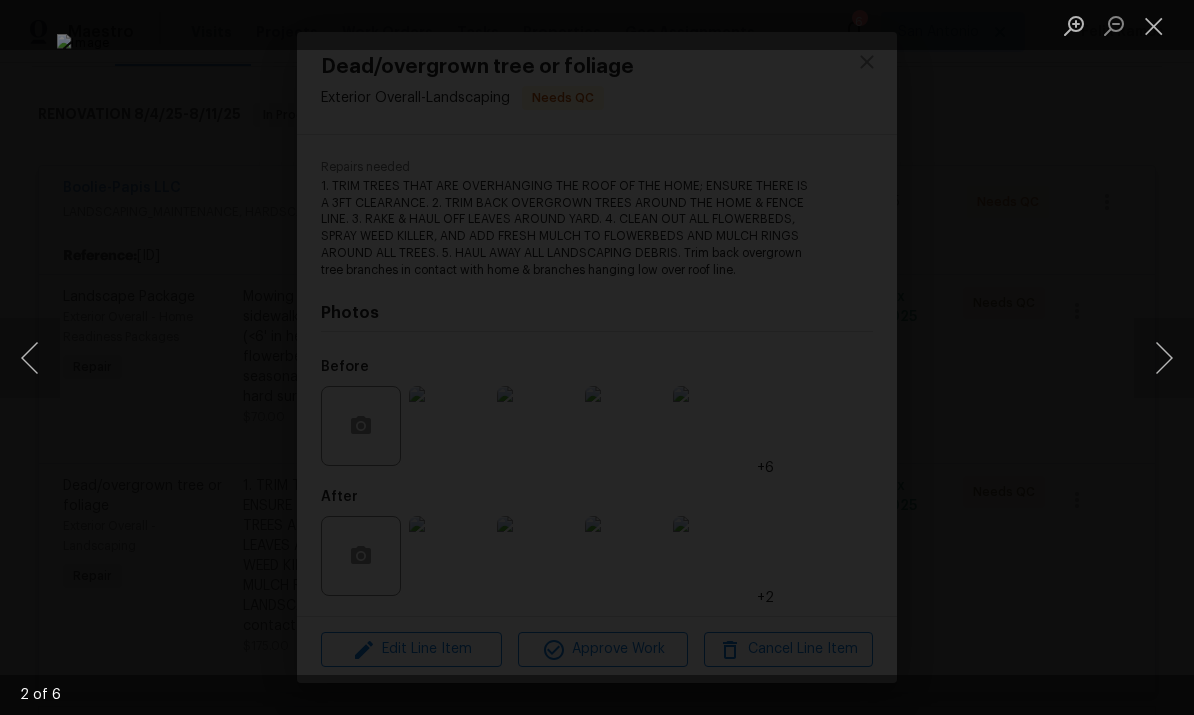 click at bounding box center [1164, 358] 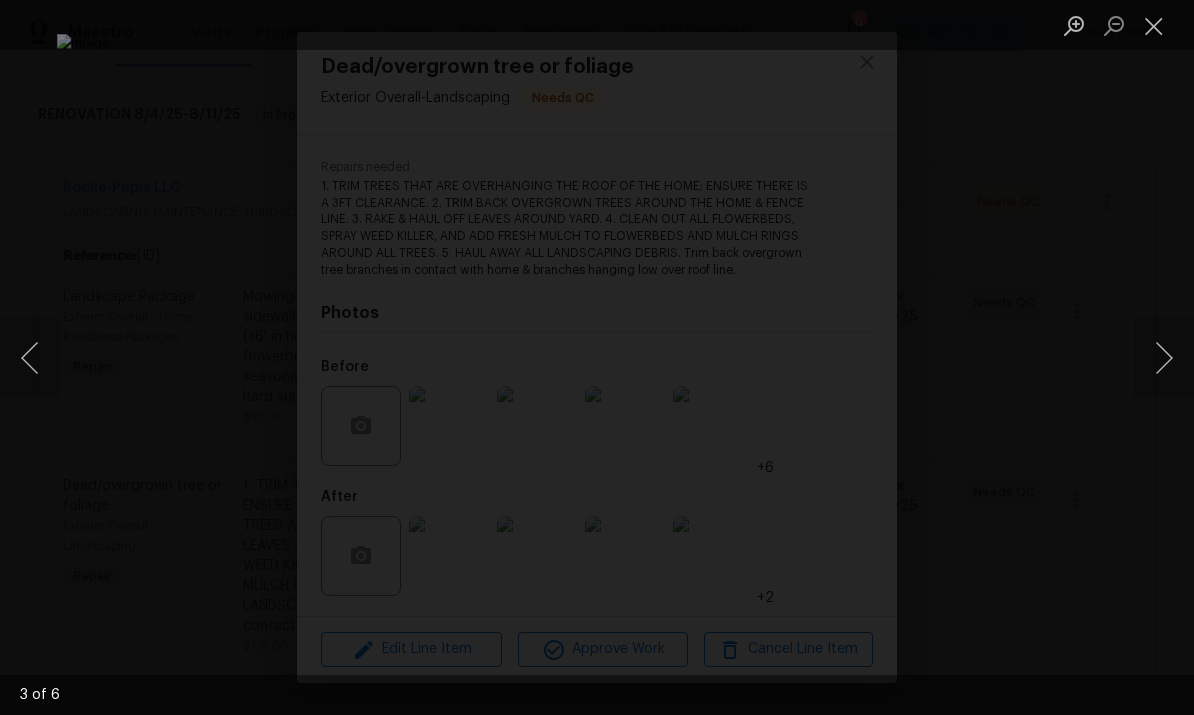 click at bounding box center (1164, 358) 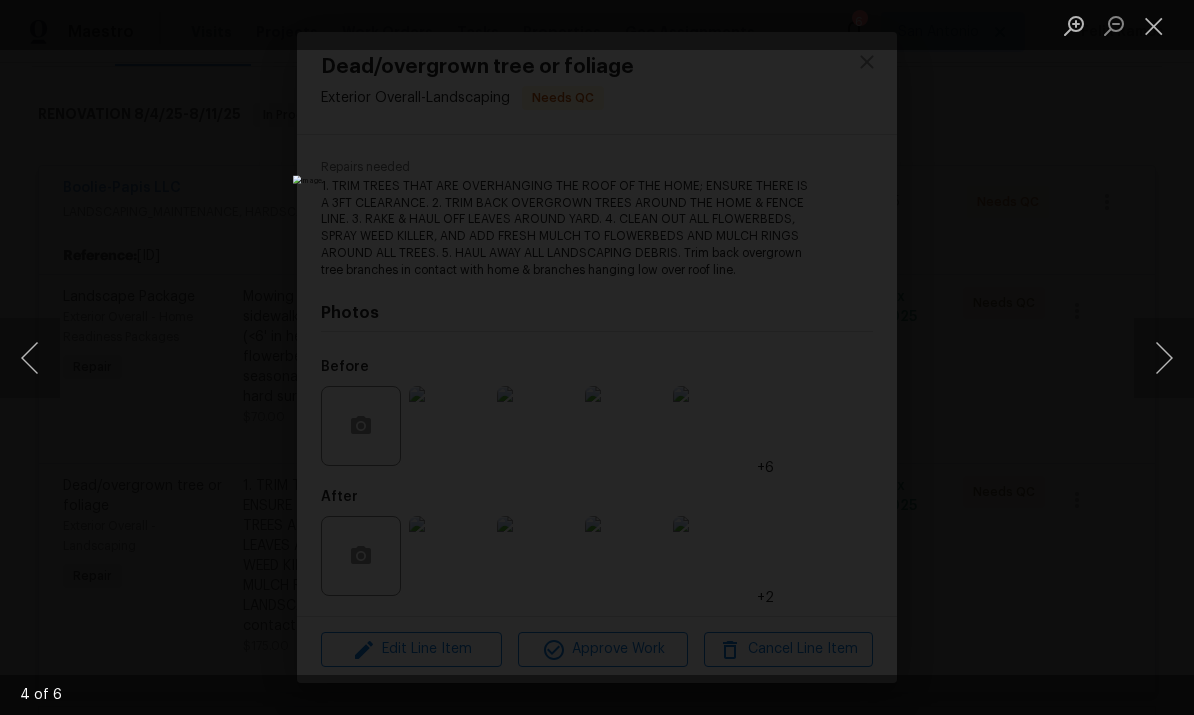 click at bounding box center (1164, 358) 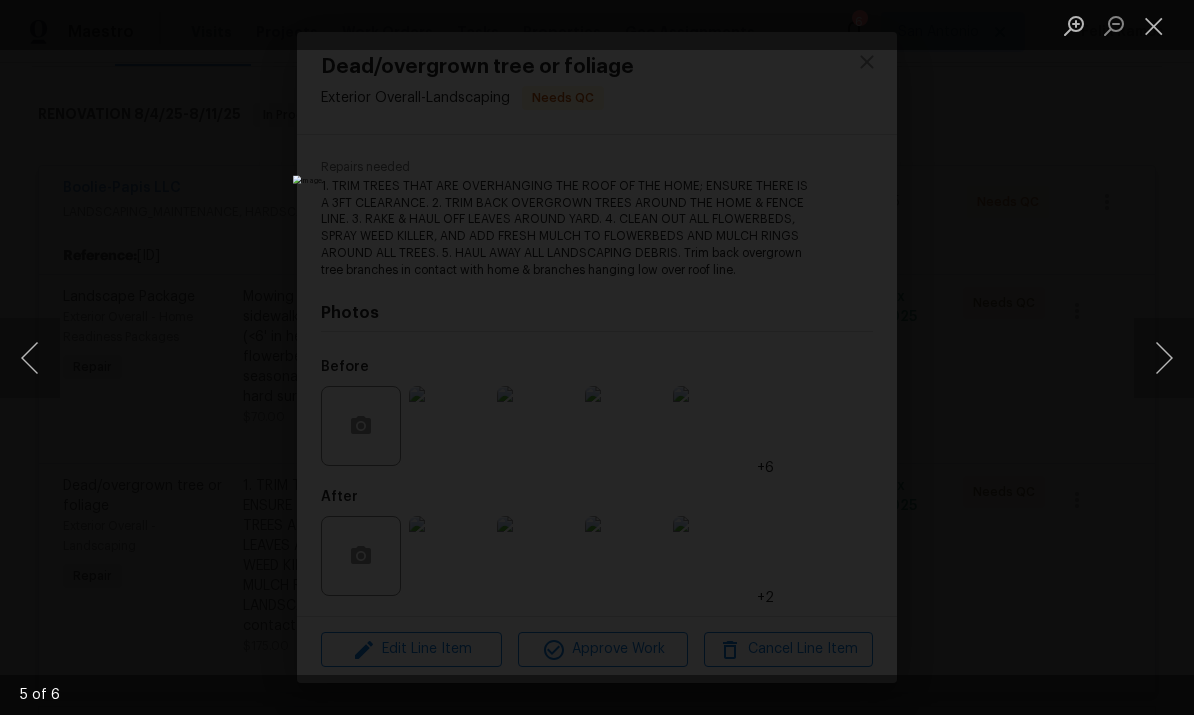 click at bounding box center [1164, 358] 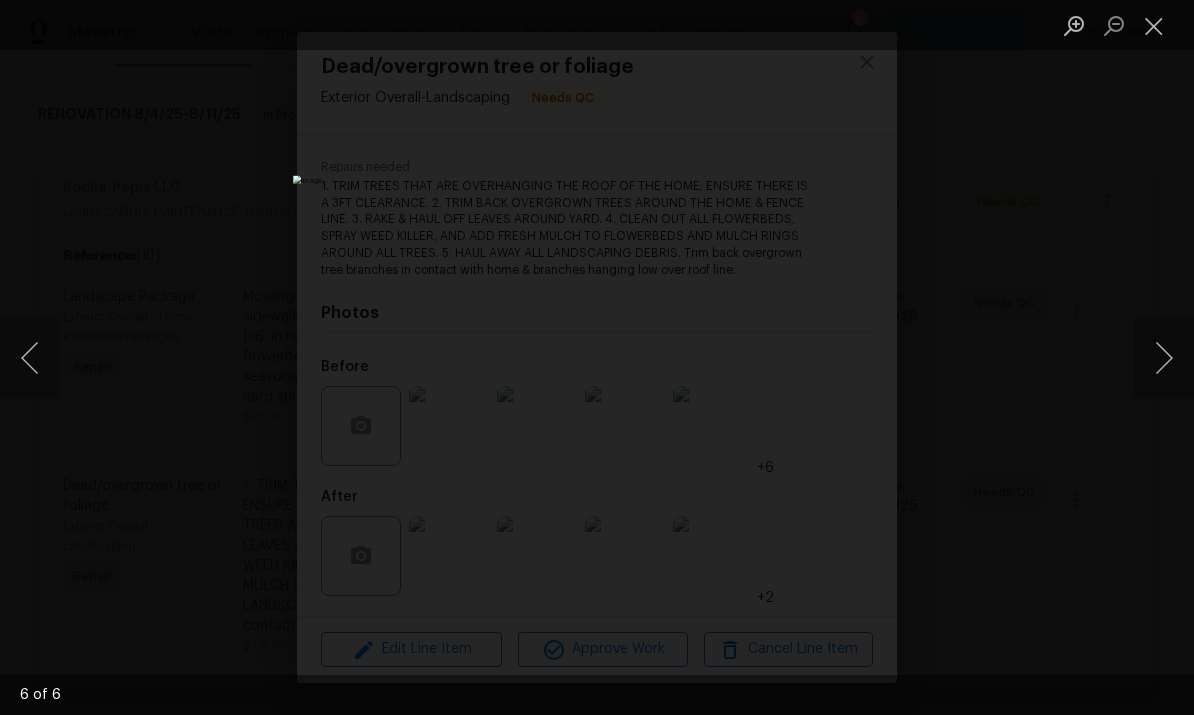 click at bounding box center [1154, 25] 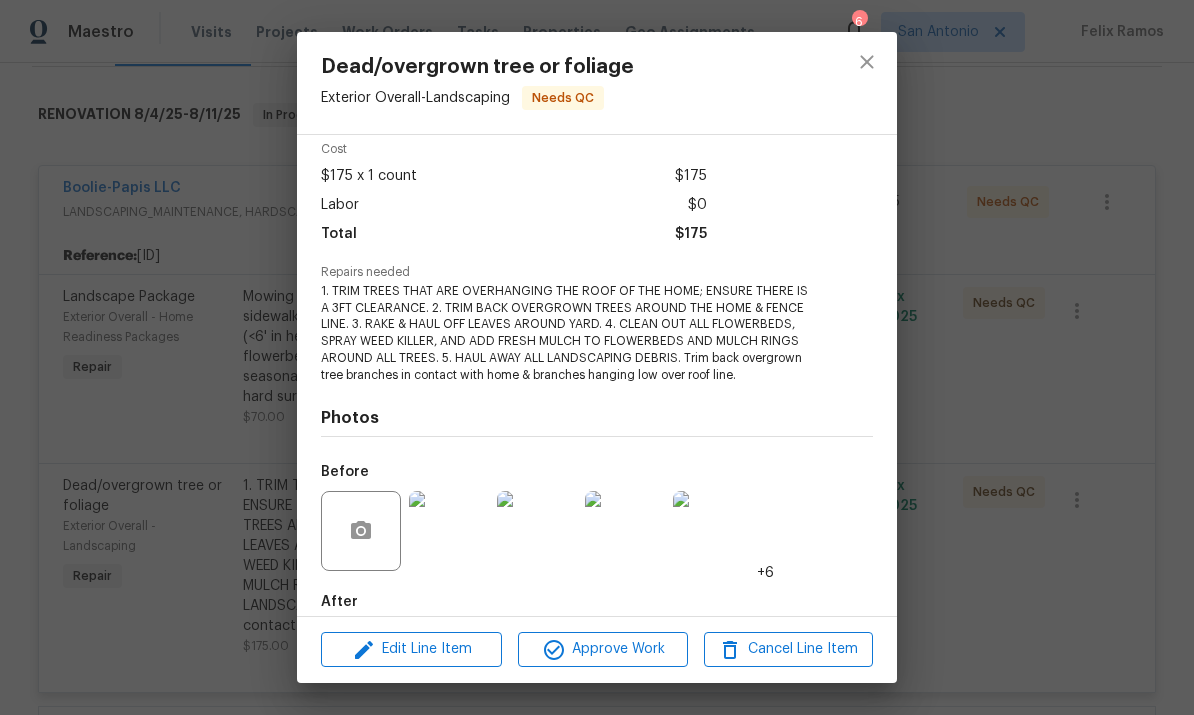 scroll, scrollTop: 86, scrollLeft: 0, axis: vertical 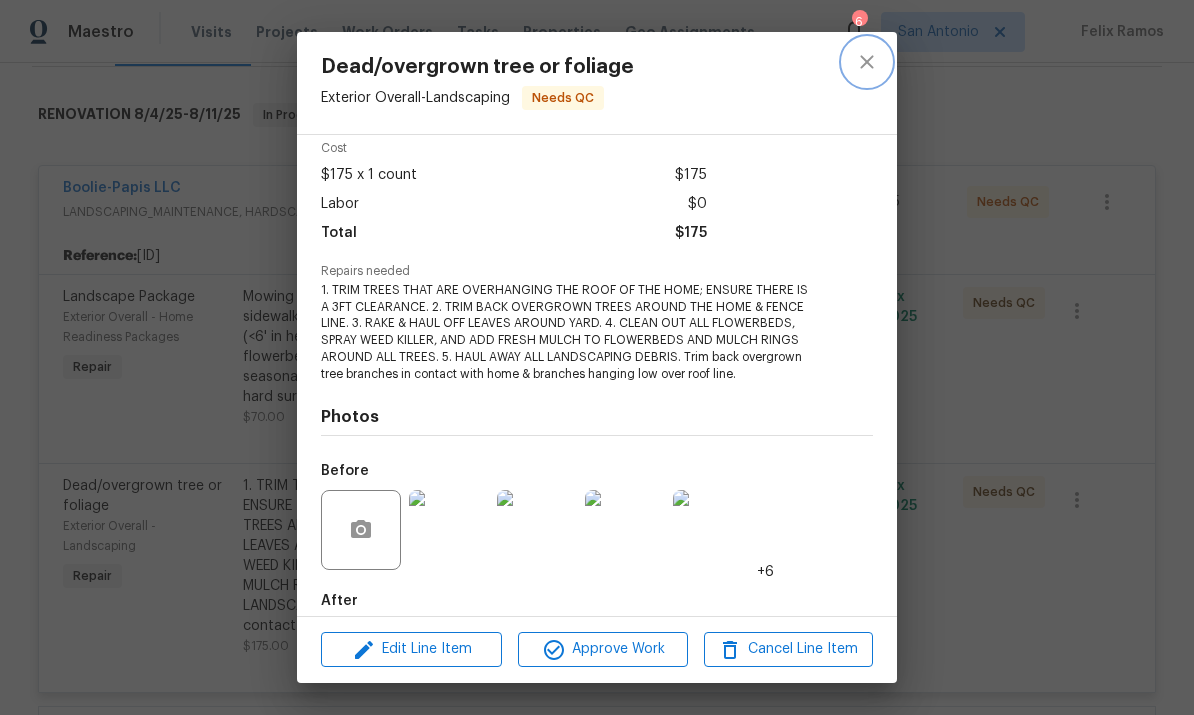 click 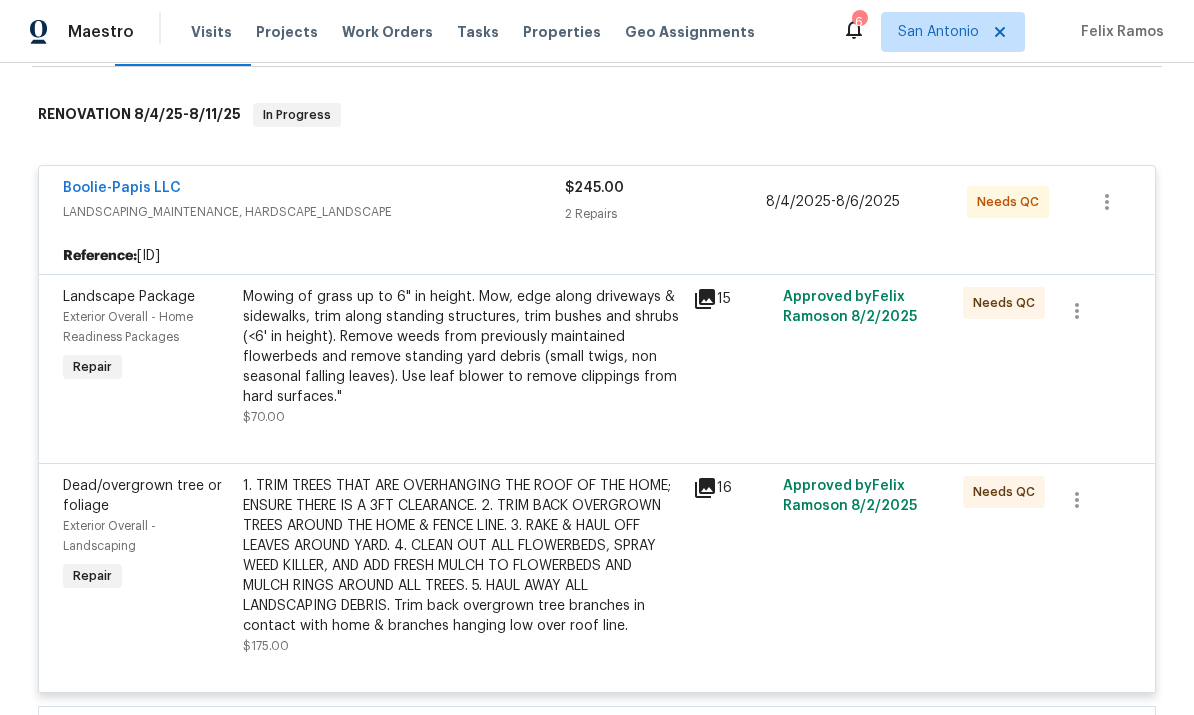 click on "LANDSCAPING_MAINTENANCE, HARDSCAPE_LANDSCAPE" at bounding box center [314, 212] 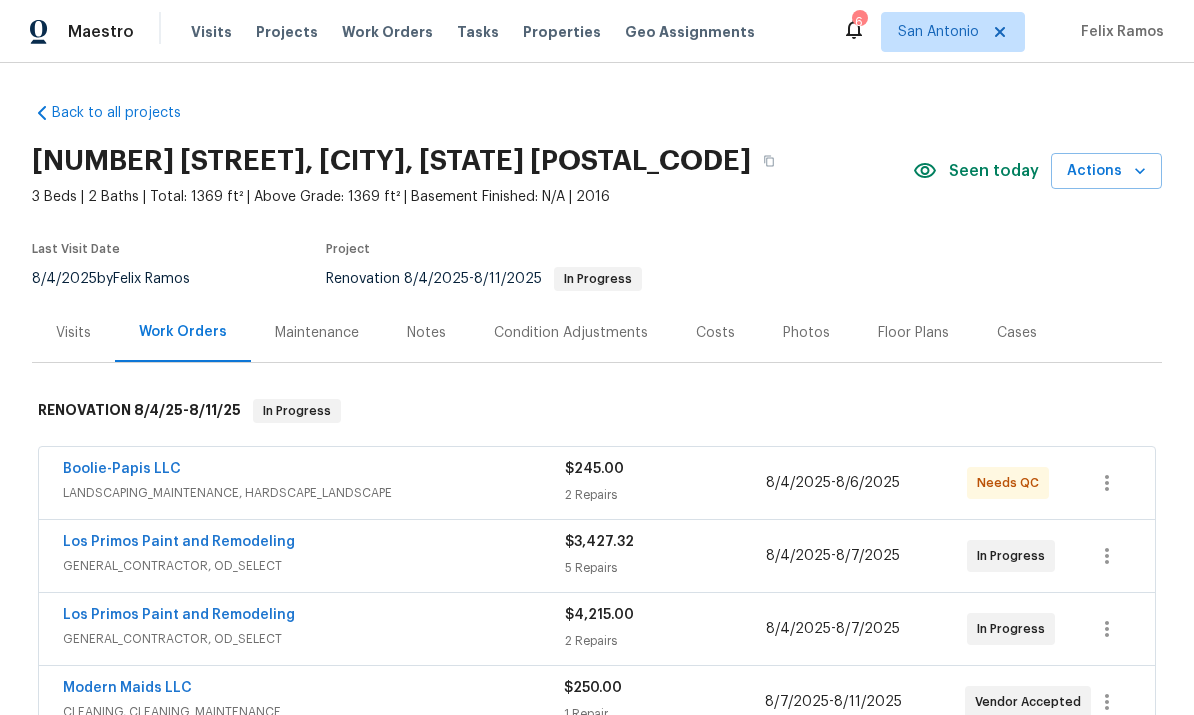 scroll, scrollTop: 0, scrollLeft: 0, axis: both 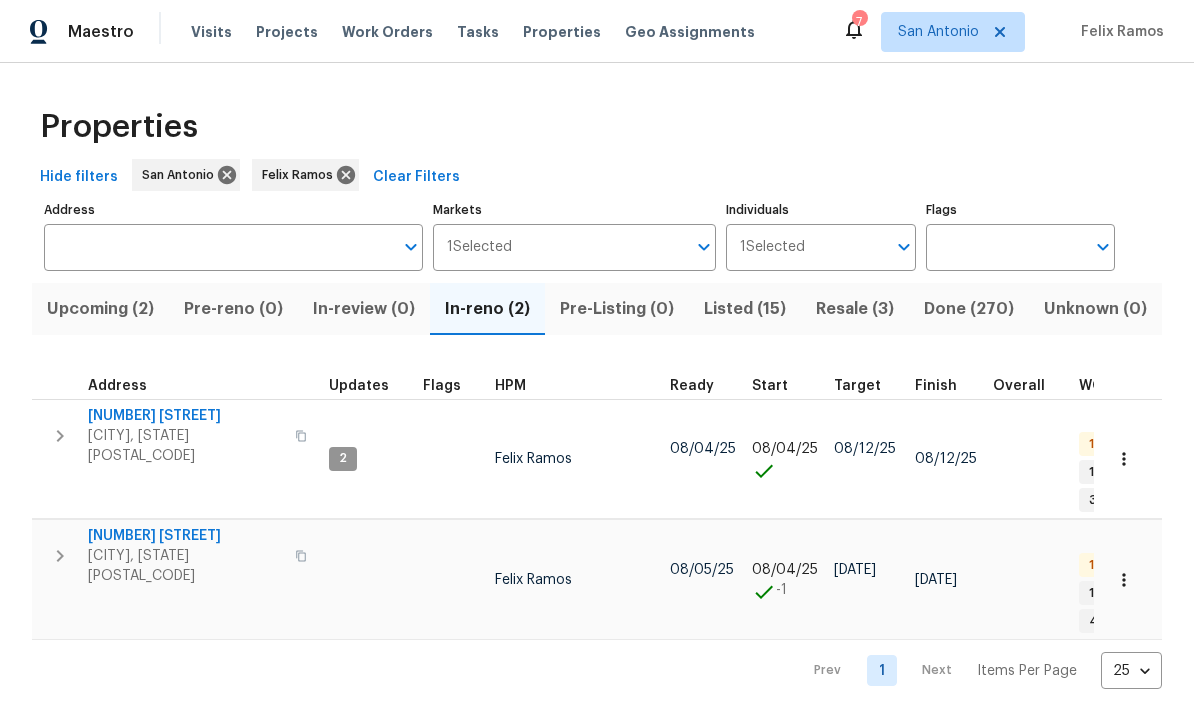 click at bounding box center (368, 580) 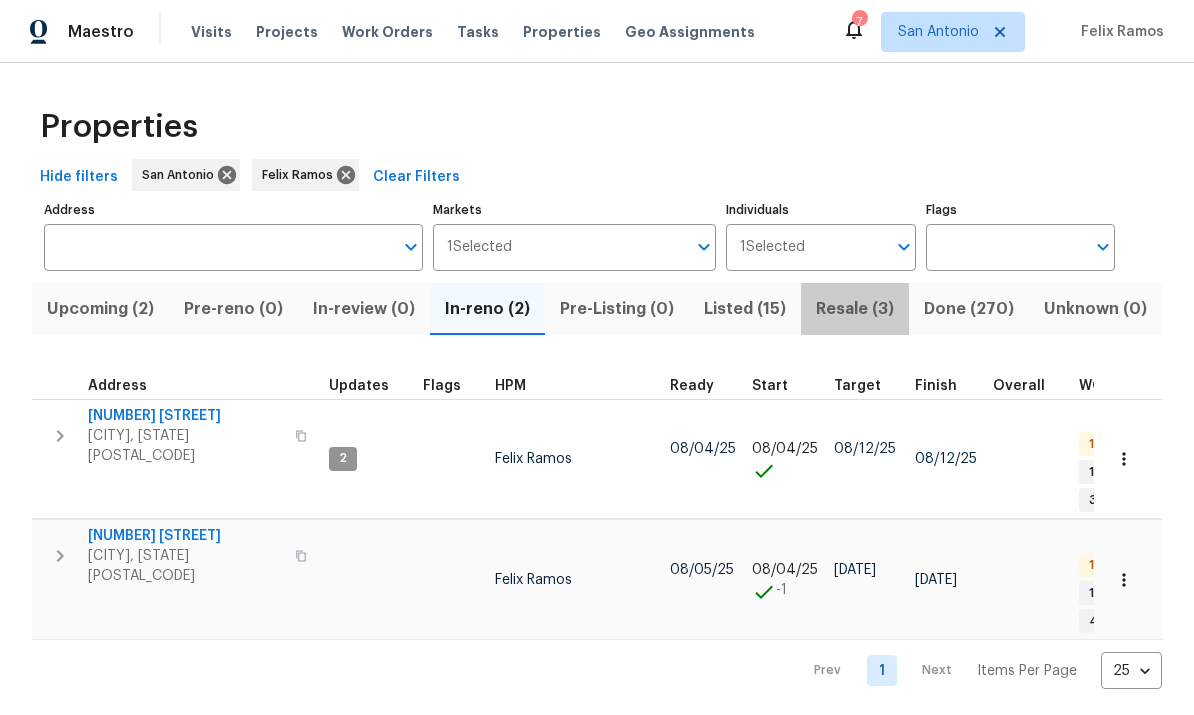 click on "Resale (3)" at bounding box center [855, 309] 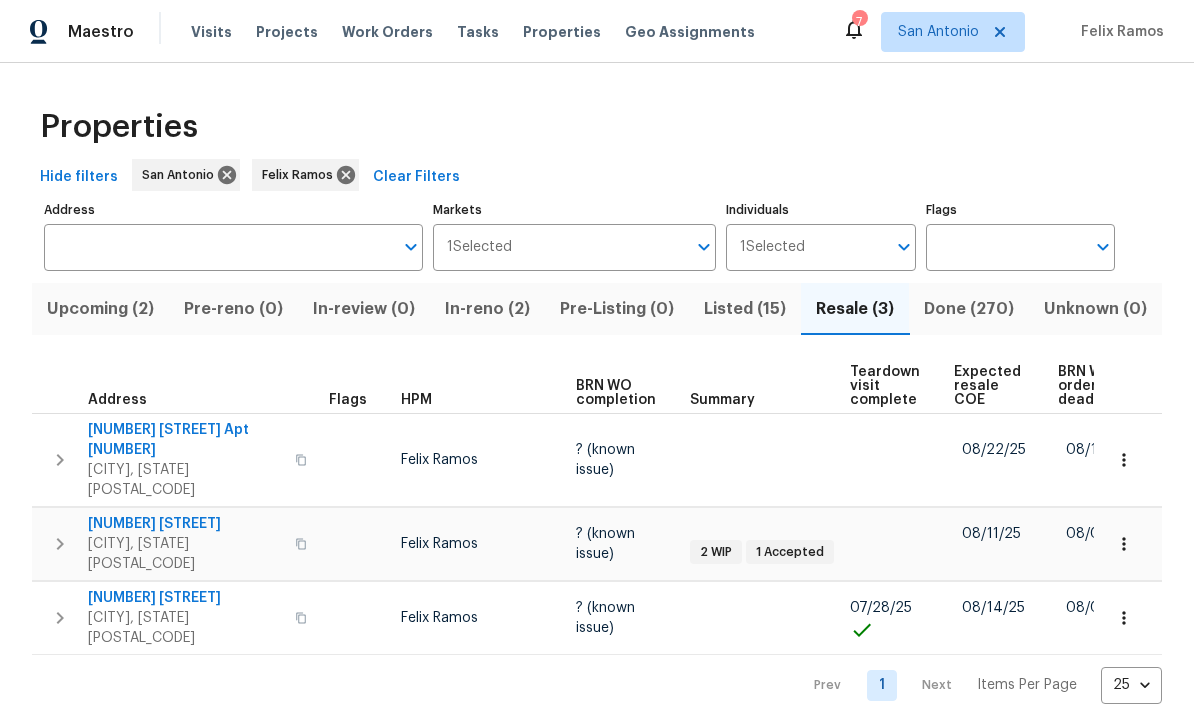 click on "Expected resale COE" at bounding box center (989, 386) 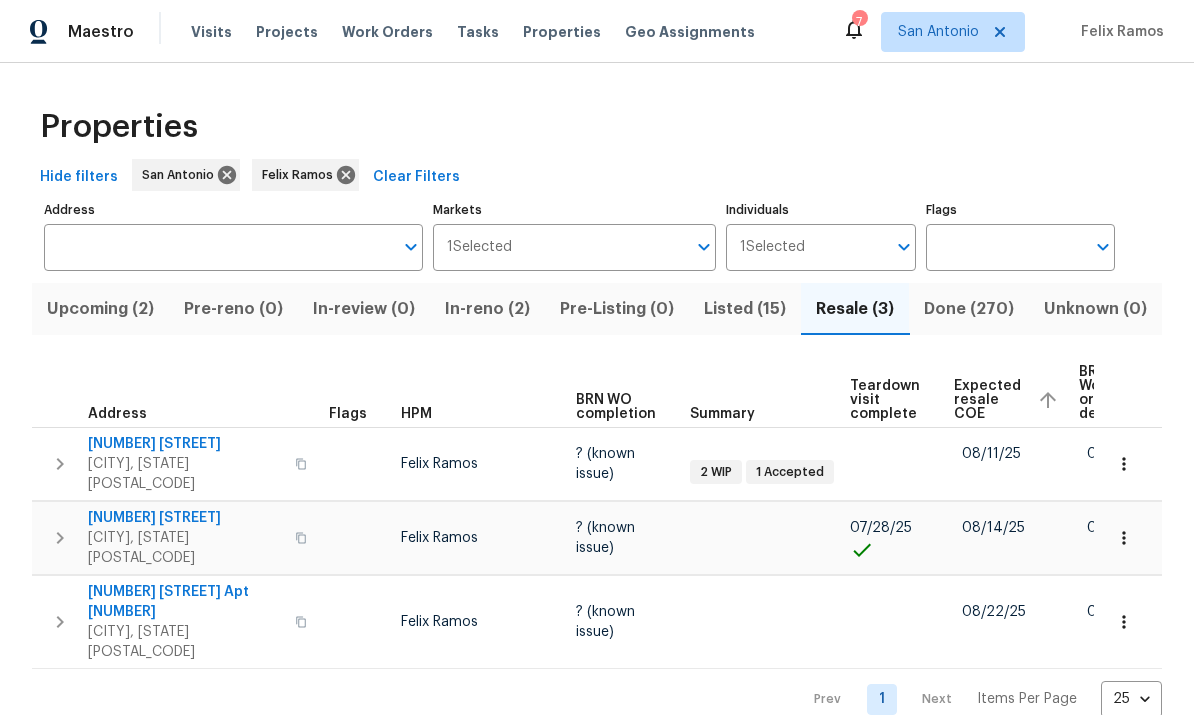 scroll, scrollTop: 0, scrollLeft: 0, axis: both 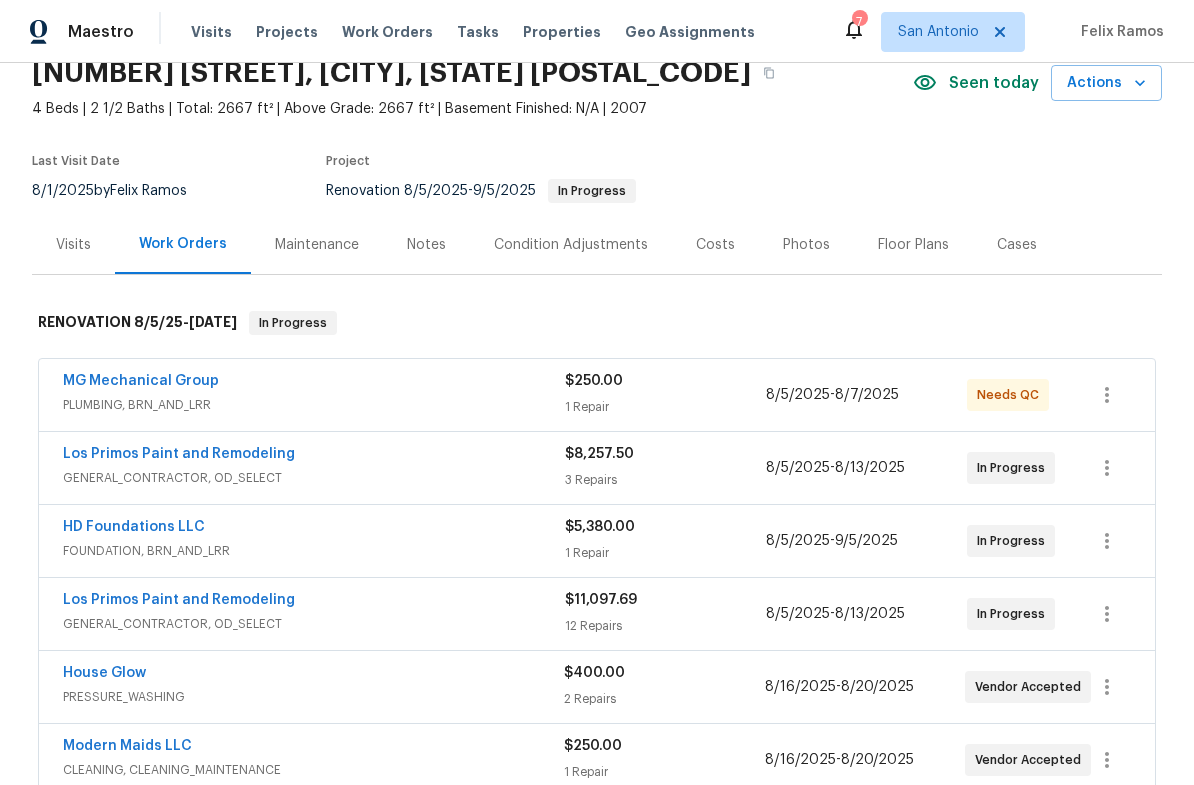 click on "PLUMBING, BRN_AND_LRR" at bounding box center (314, 405) 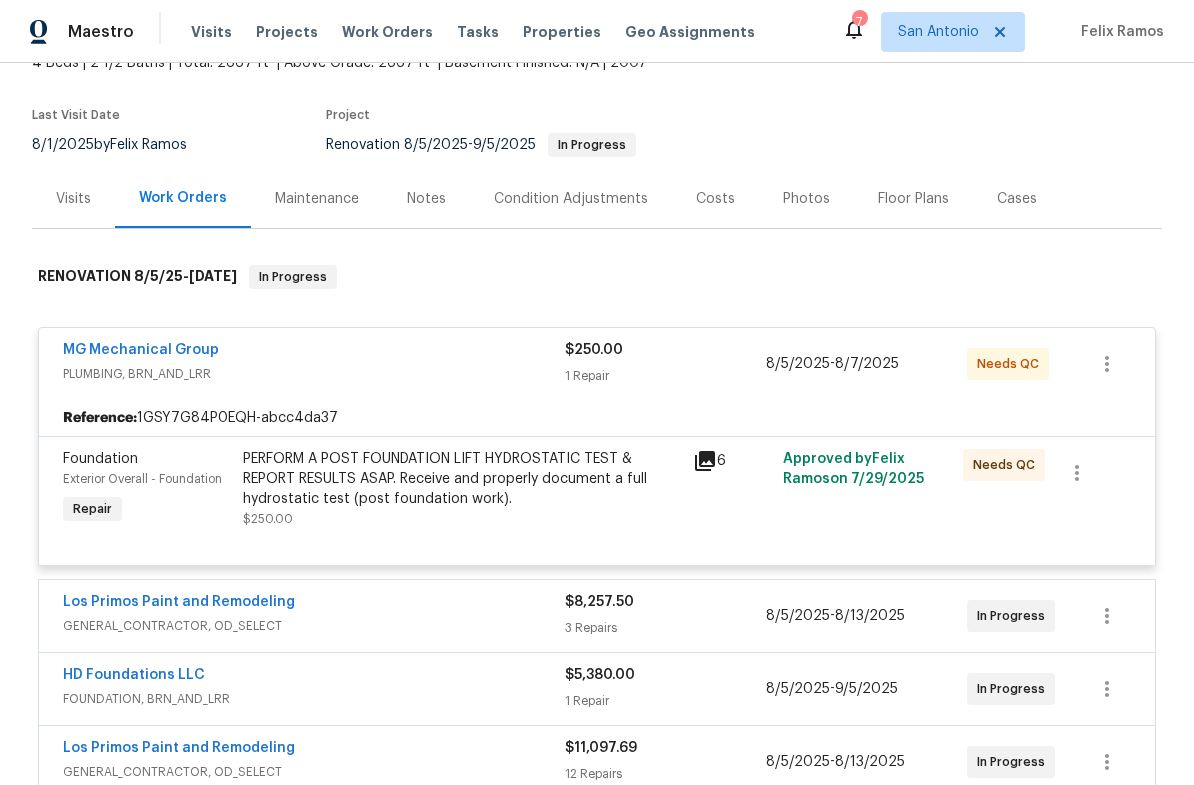 scroll, scrollTop: 165, scrollLeft: 0, axis: vertical 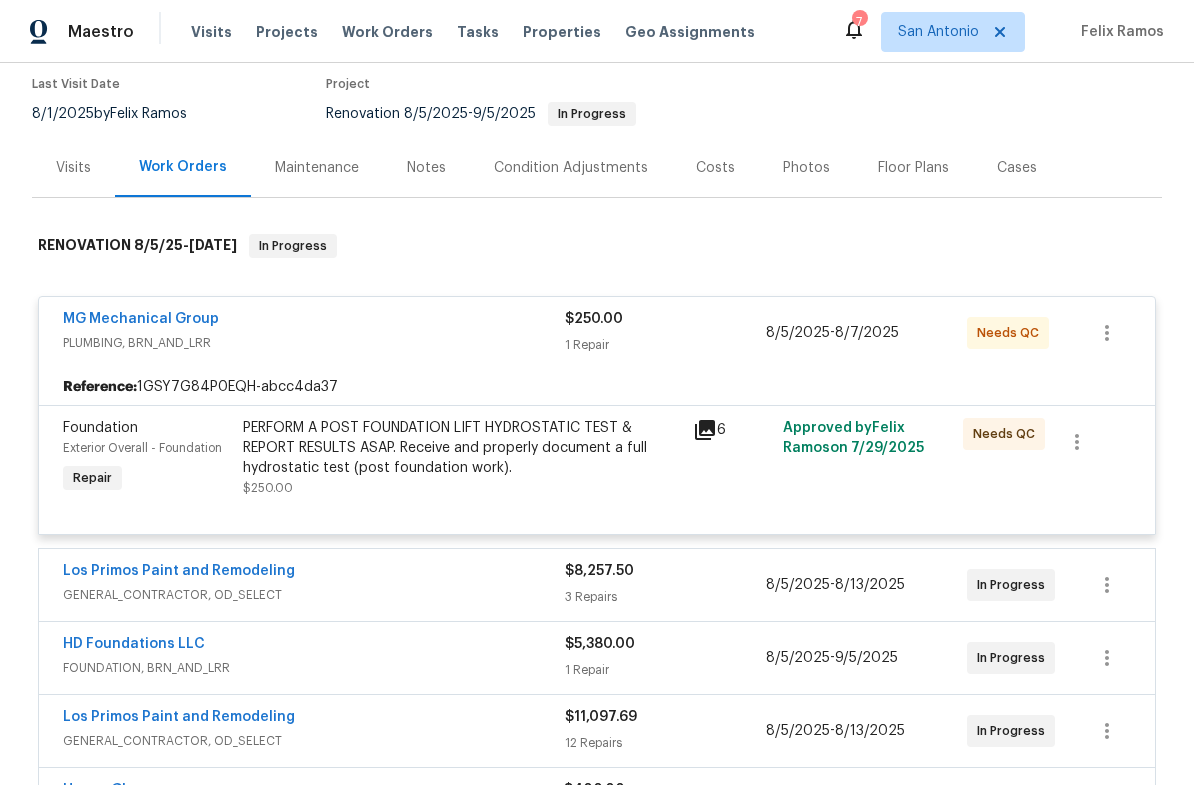 click on "PERFORM A POST FOUNDATION LIFT HYDROSTATIC TEST & REPORT RESULTS ASAP.
Receive and properly document a full hydrostatic test (post foundation work)." at bounding box center [462, 448] 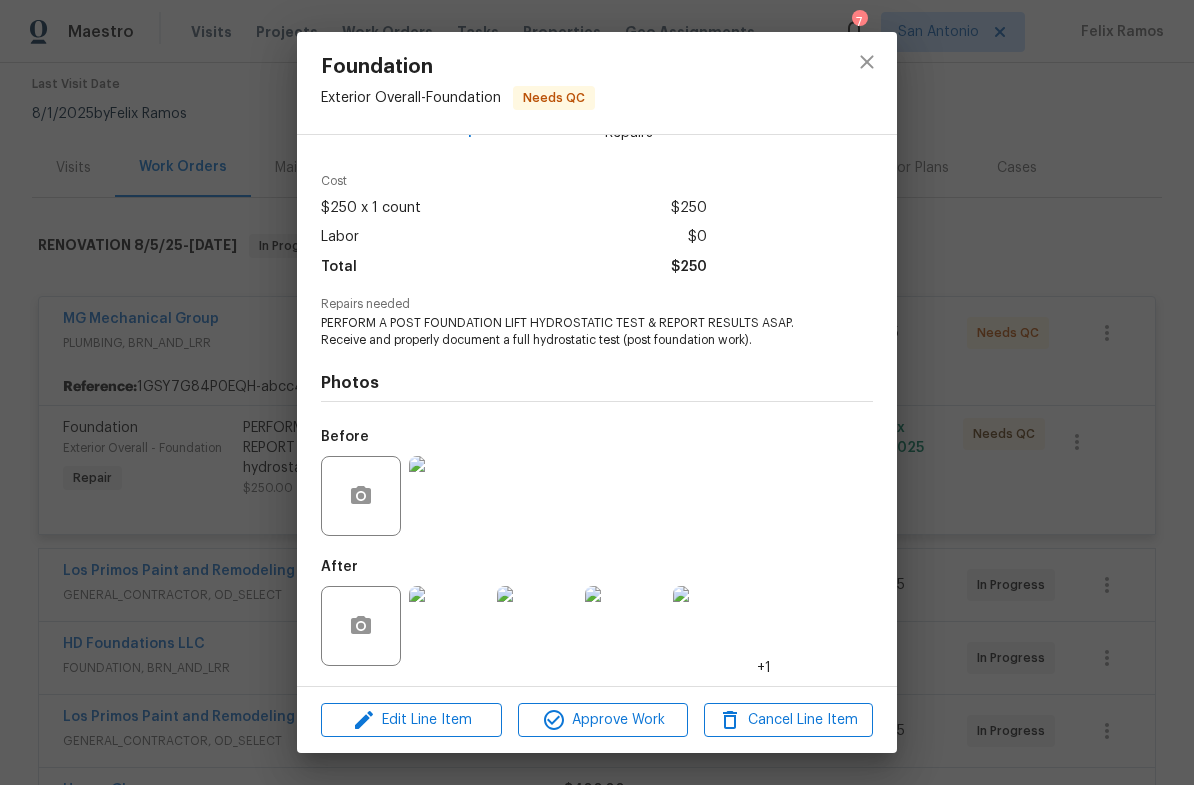 scroll, scrollTop: 57, scrollLeft: 0, axis: vertical 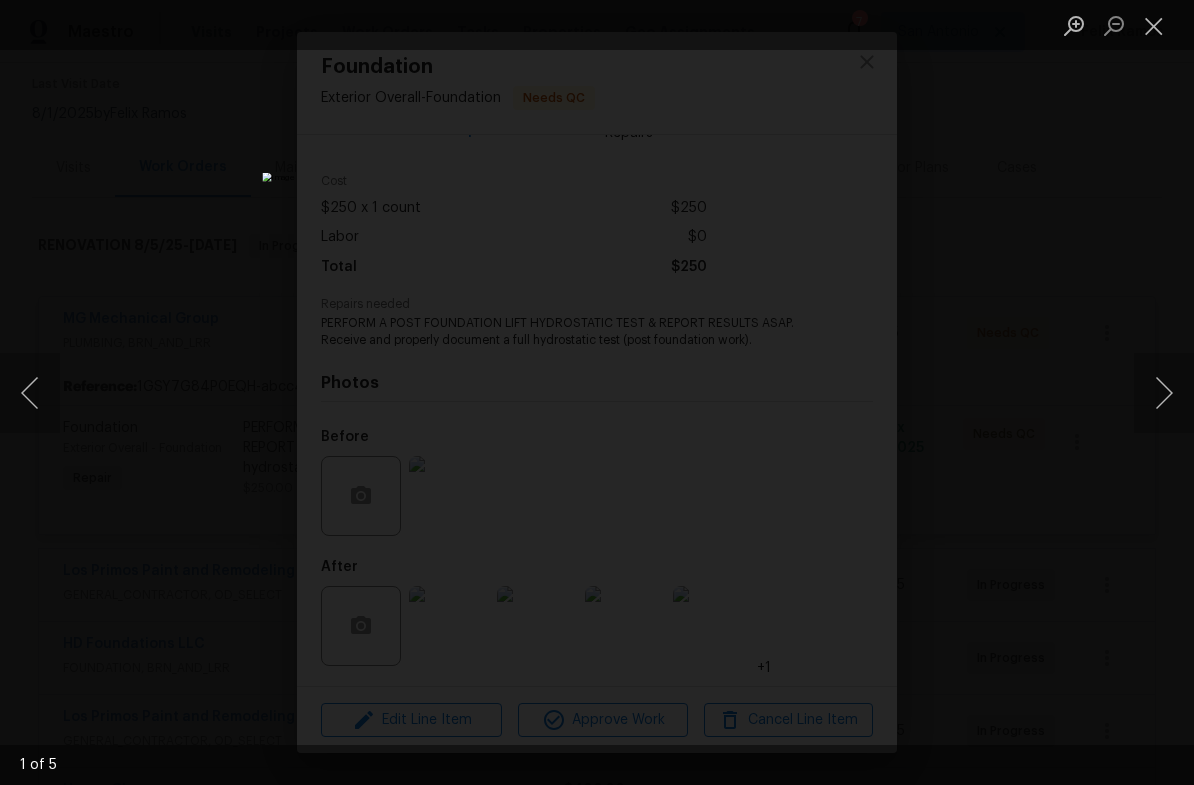 click at bounding box center (1164, 393) 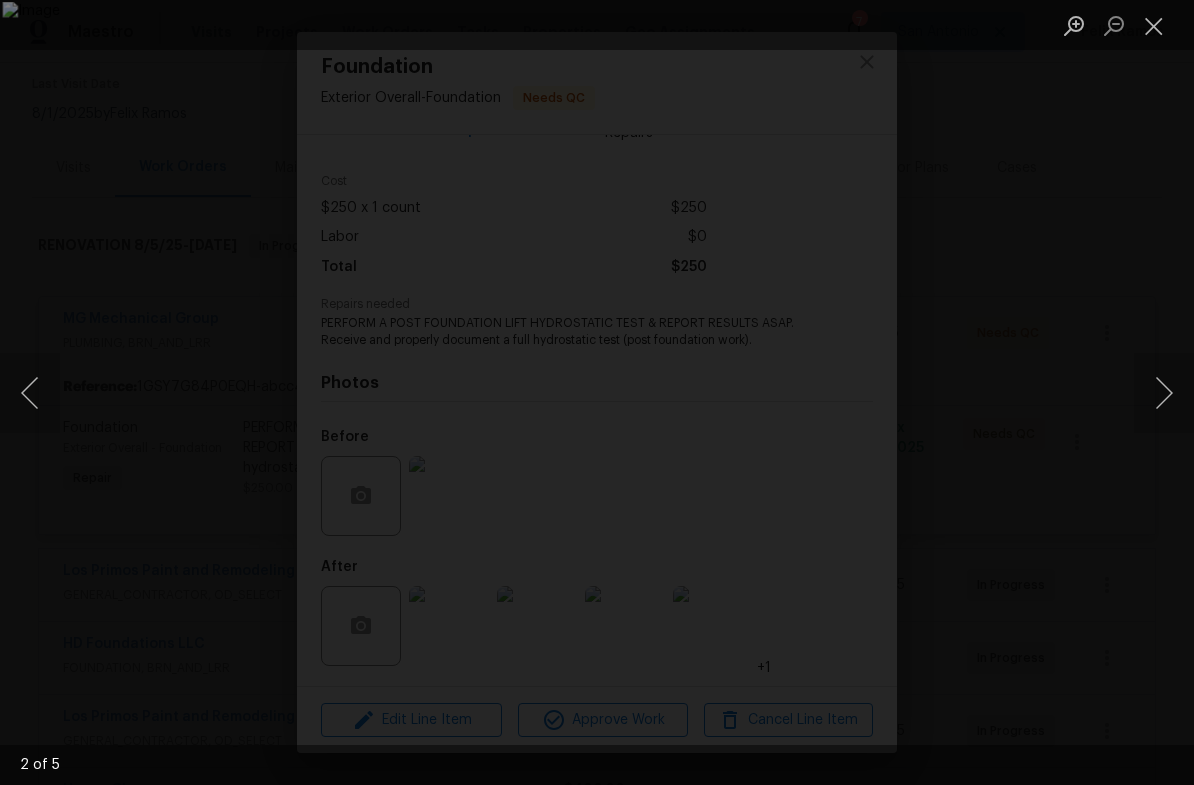 click at bounding box center (1164, 393) 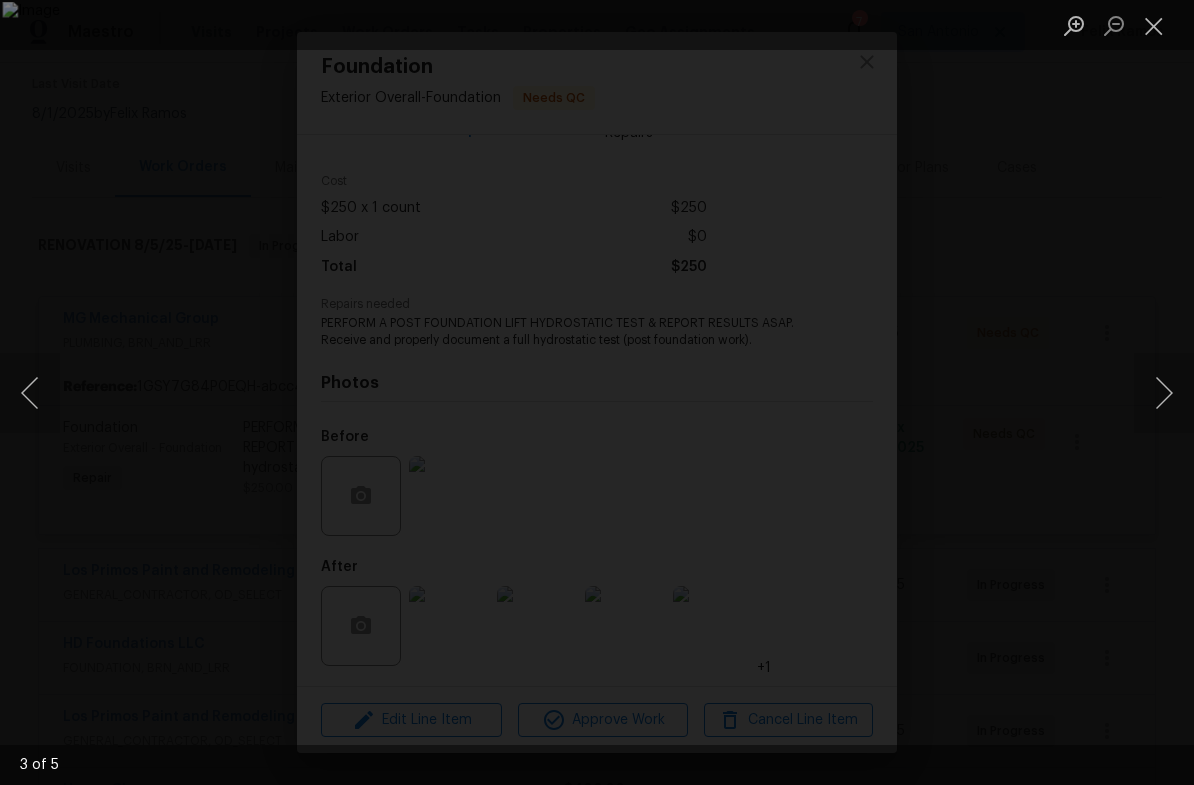 click at bounding box center [1164, 393] 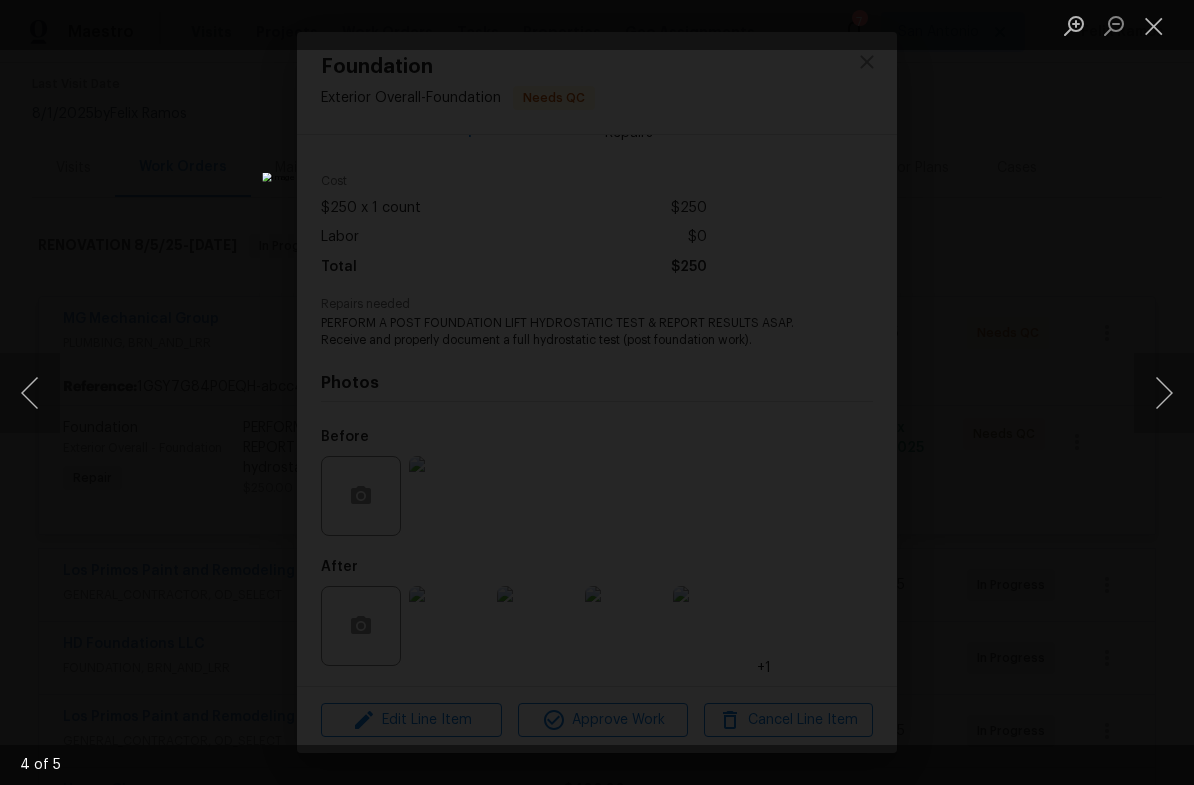 click at bounding box center [1164, 393] 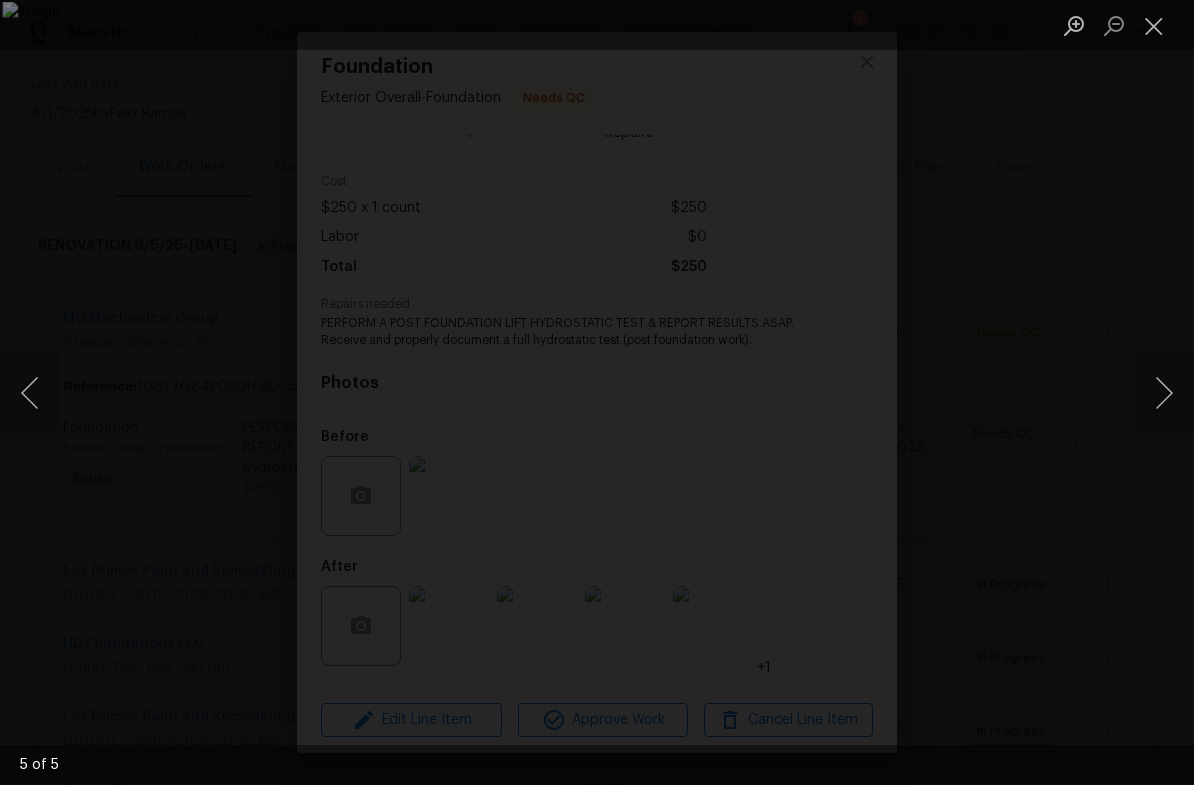 click at bounding box center [1164, 393] 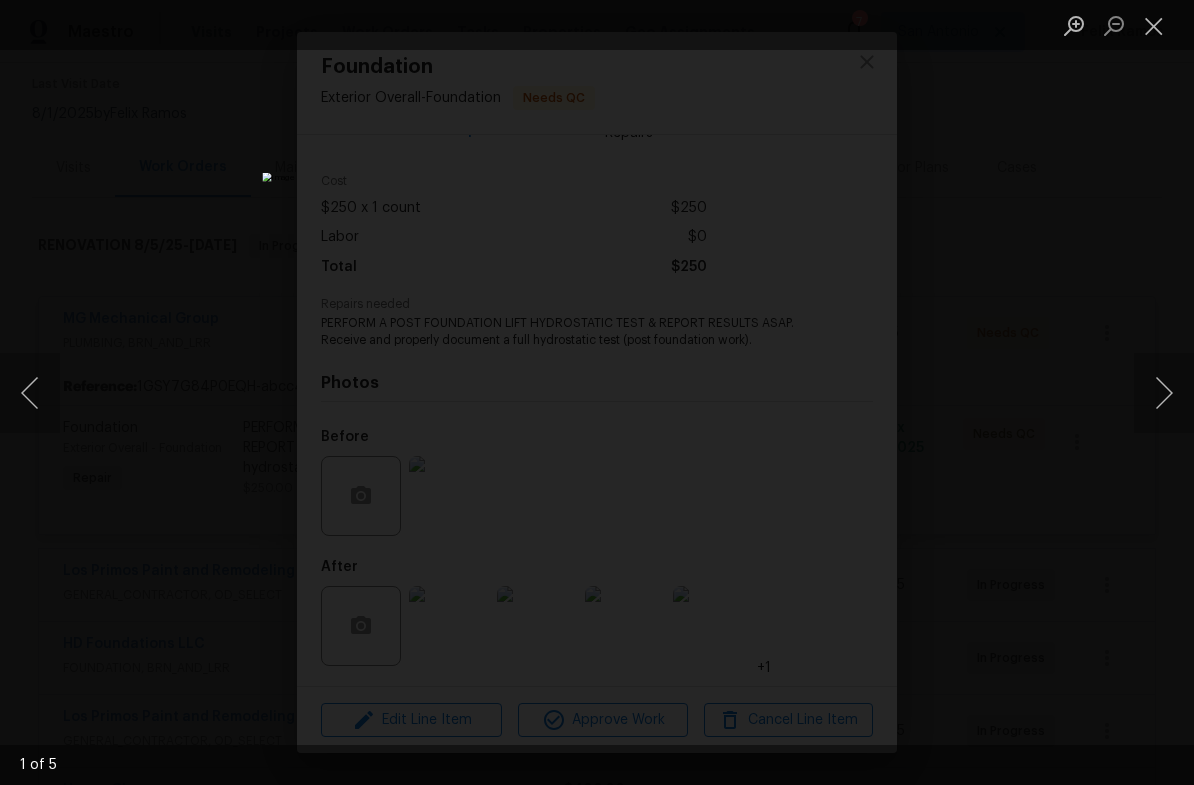 click at bounding box center (1164, 393) 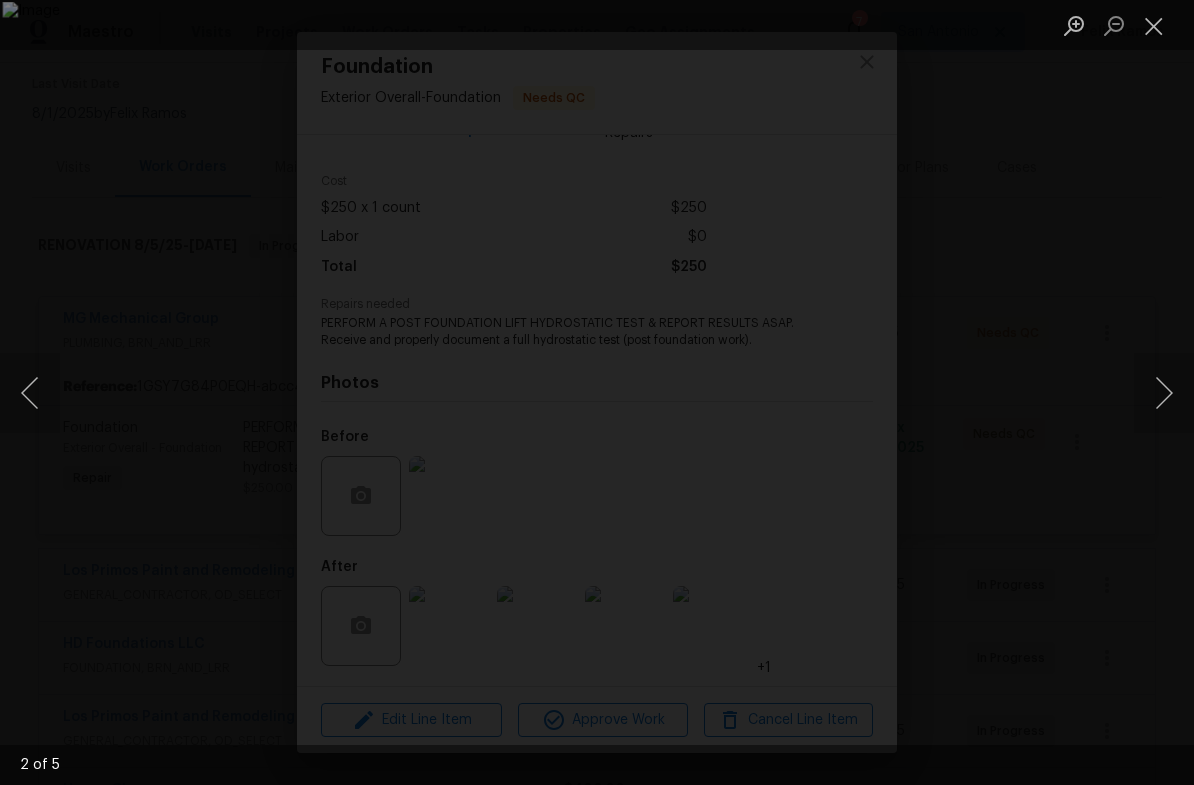 click at bounding box center (1154, 25) 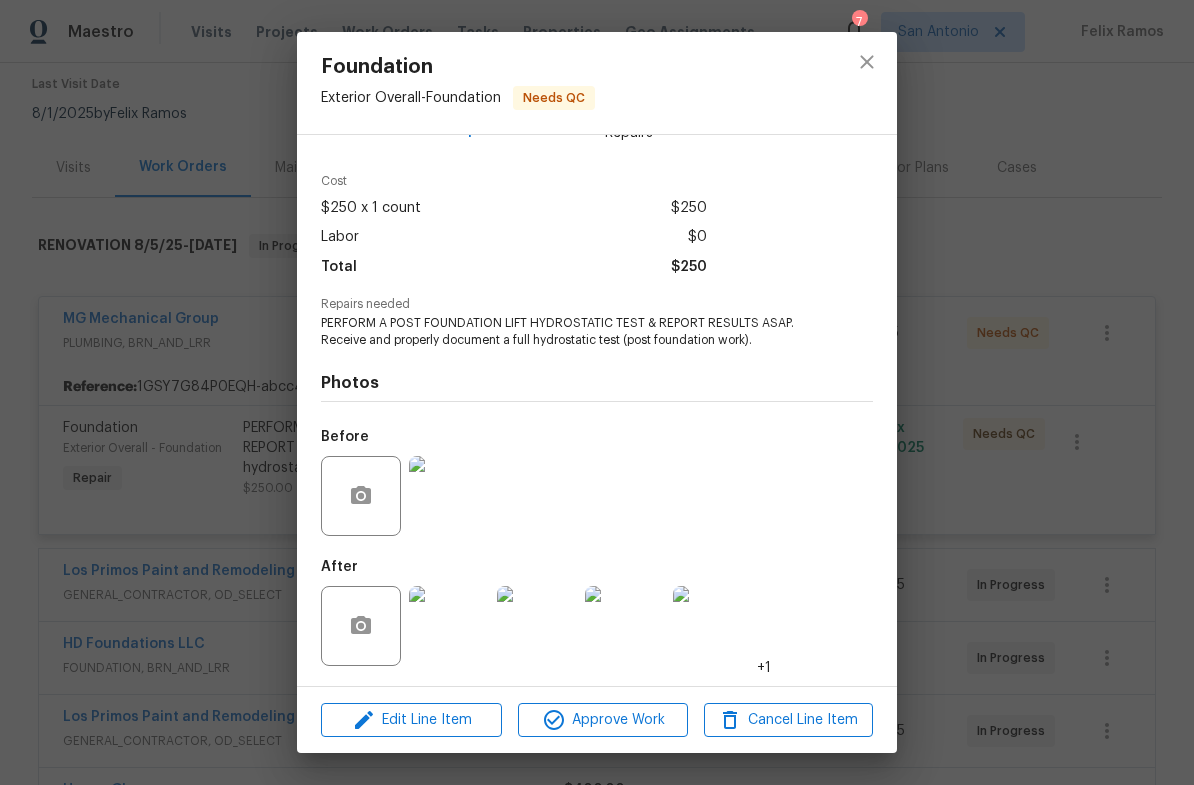 click at bounding box center [867, 83] 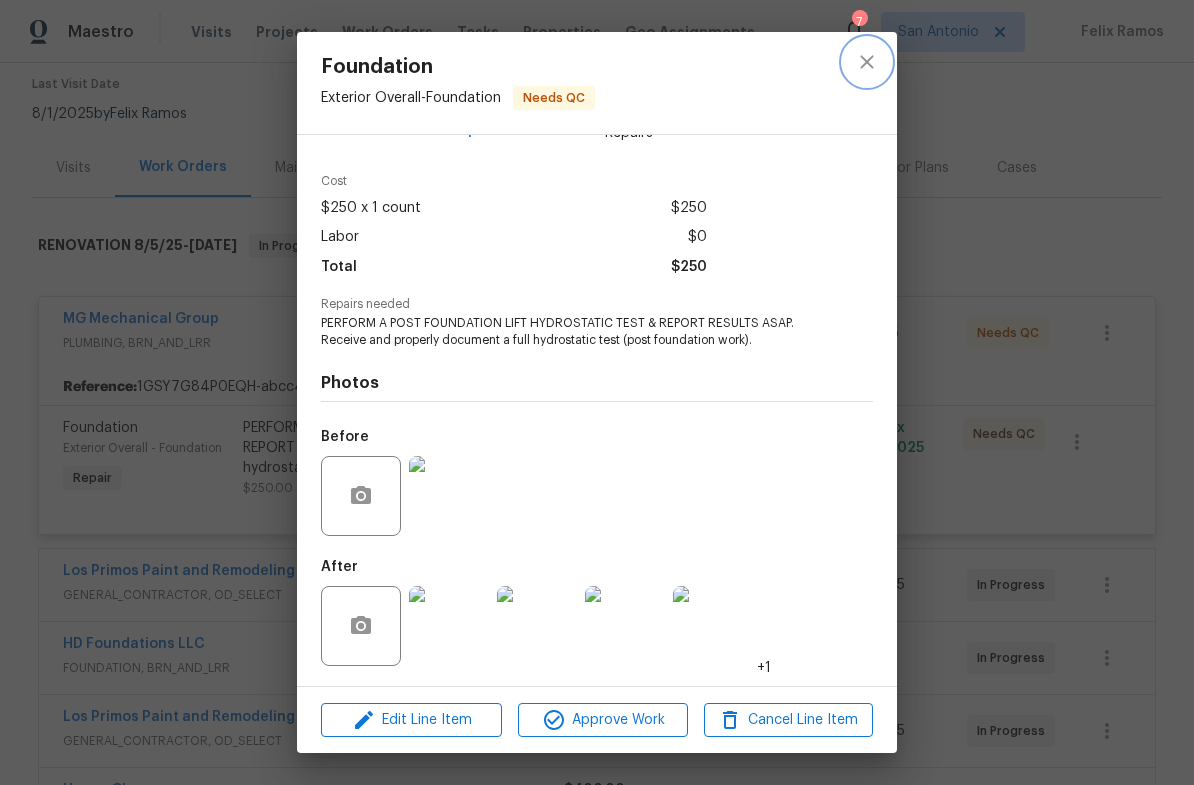click at bounding box center [867, 62] 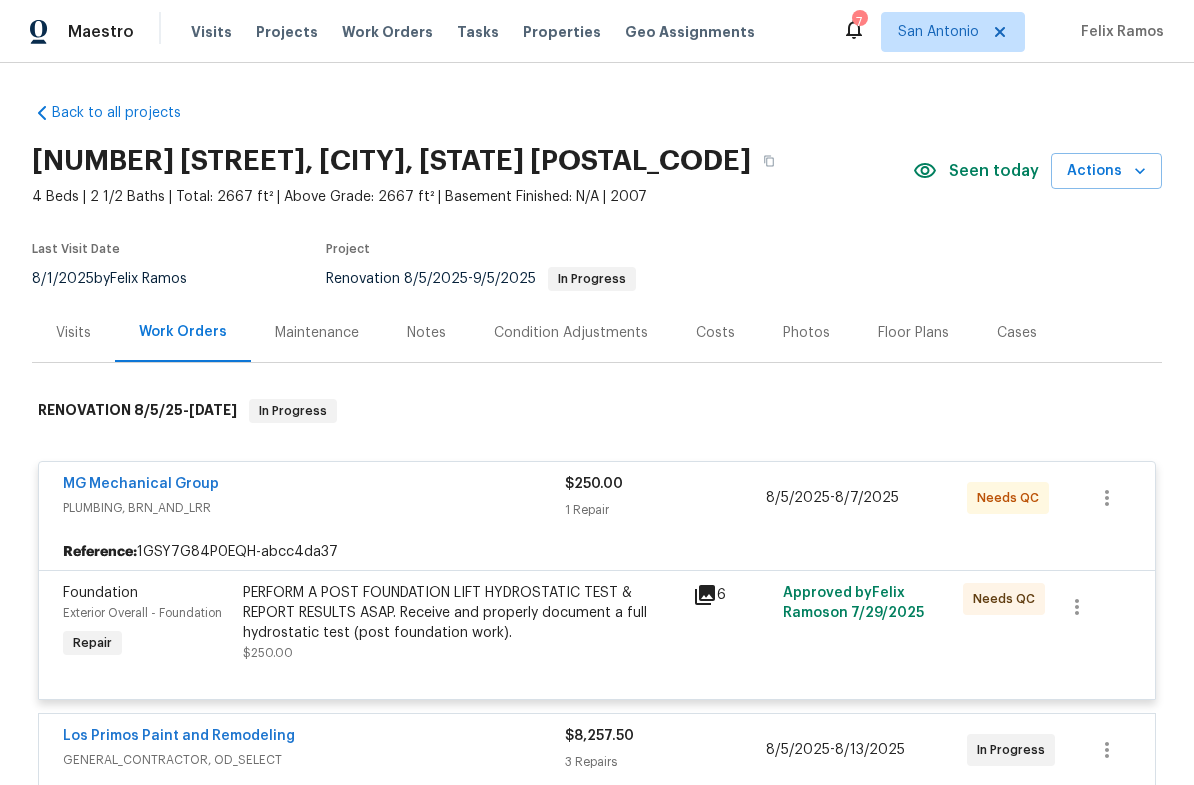 scroll, scrollTop: 0, scrollLeft: 0, axis: both 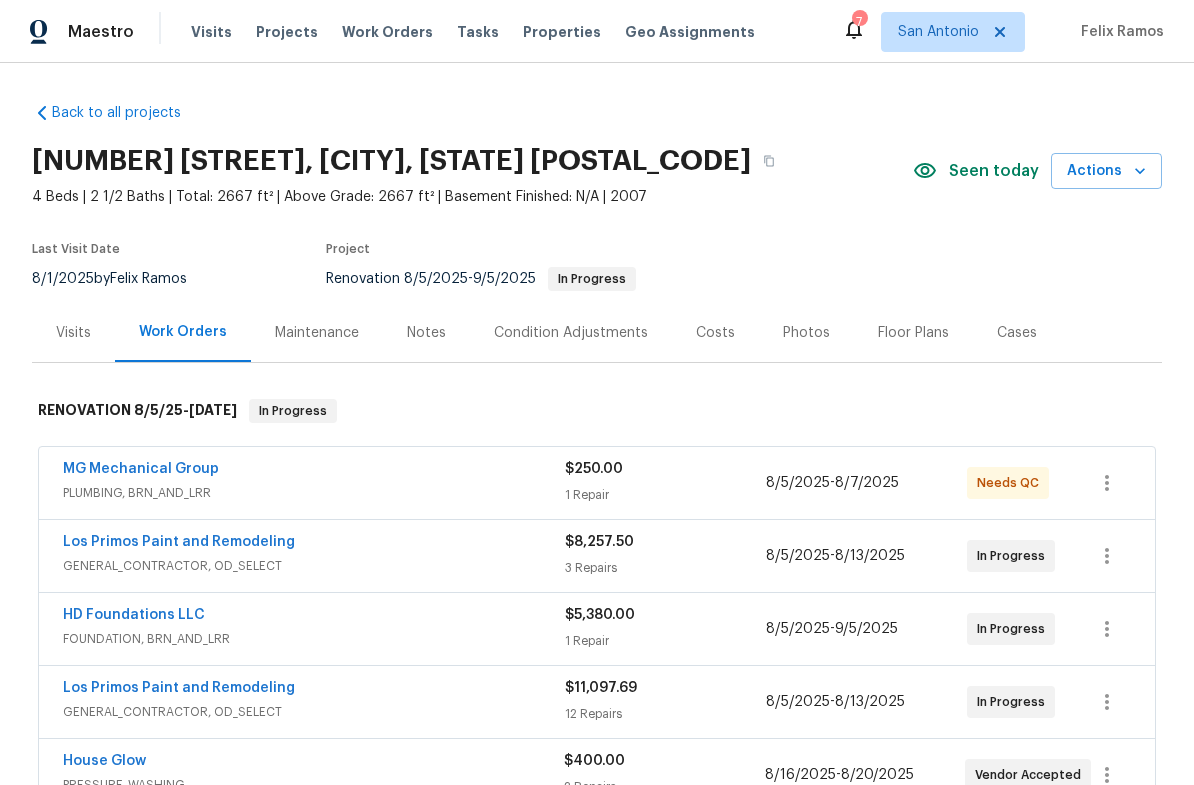 click on "Costs" at bounding box center [715, 333] 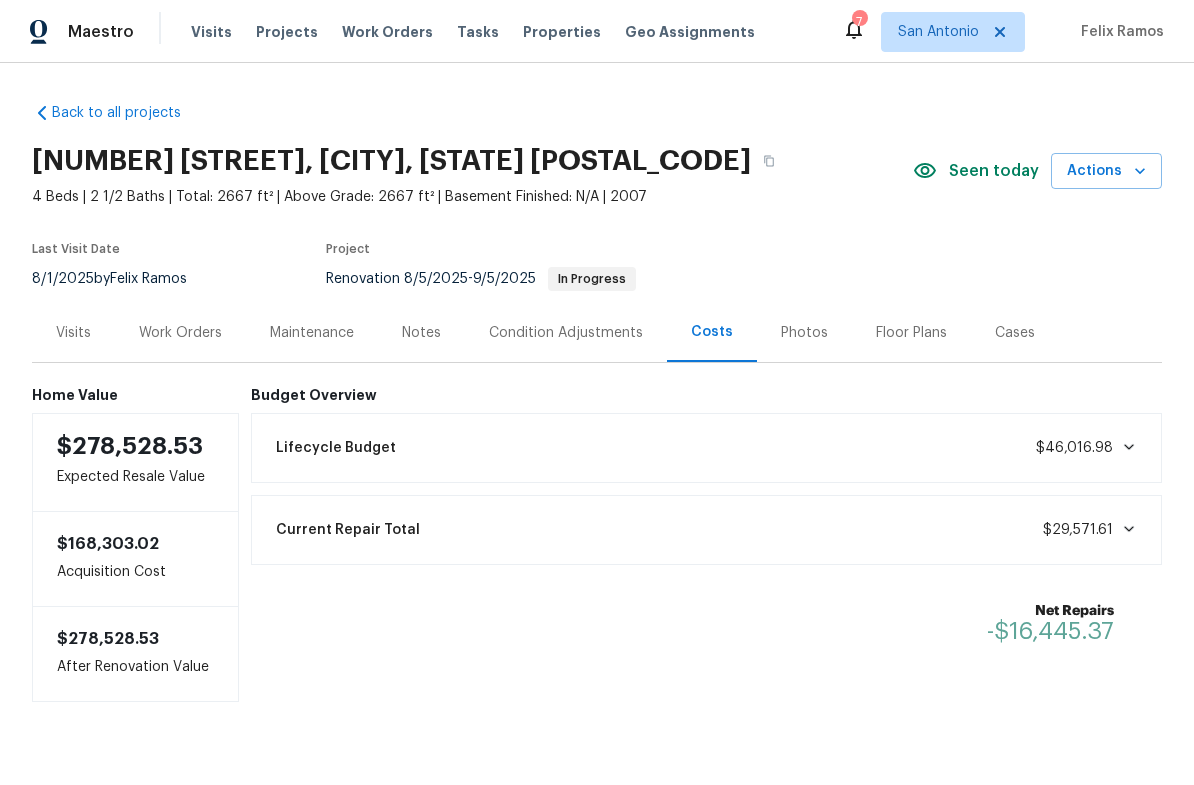 click on "Work Orders" at bounding box center [180, 333] 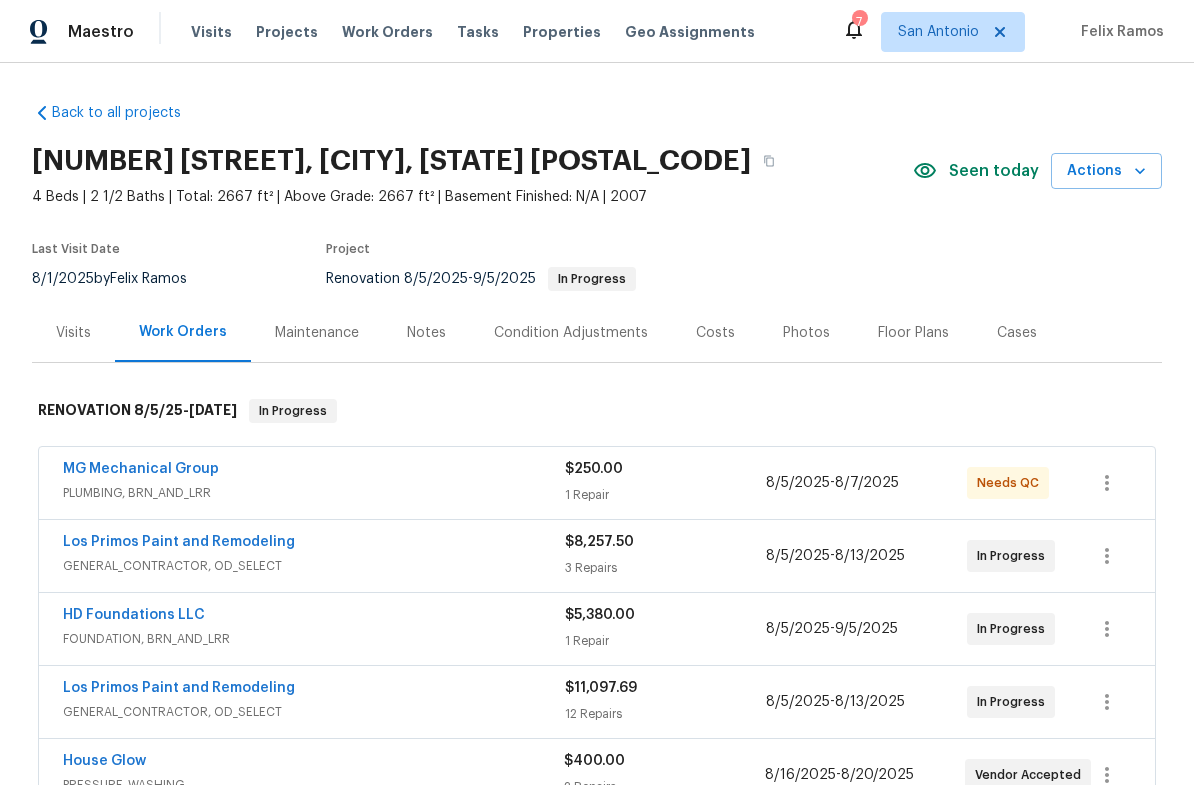 scroll, scrollTop: 0, scrollLeft: 0, axis: both 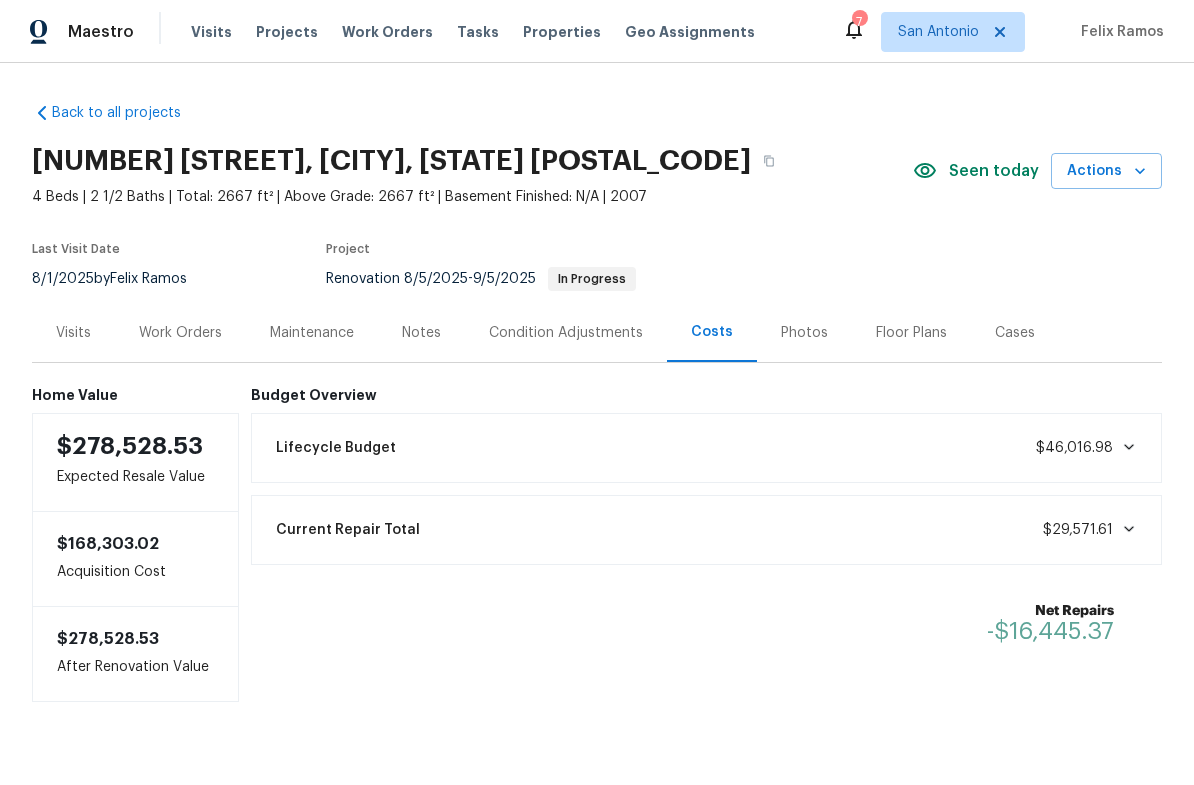 click on "Photos" at bounding box center (804, 333) 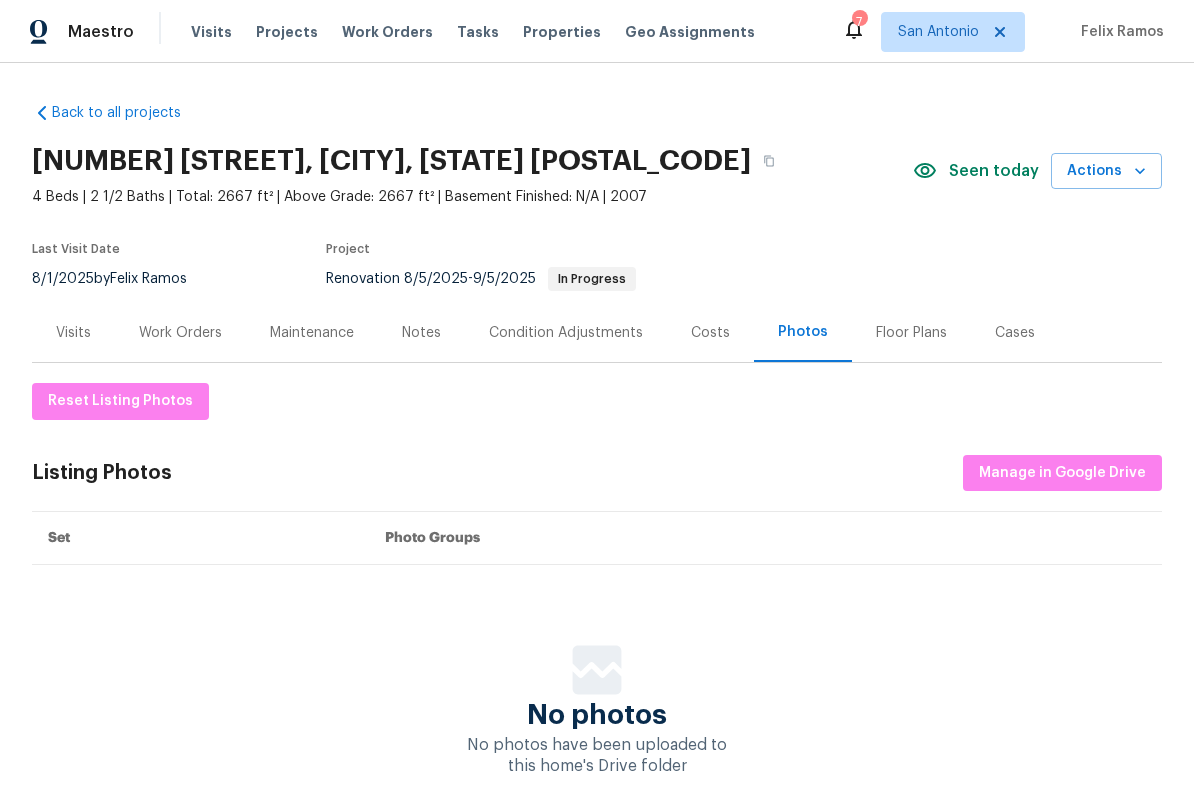 click on "Work Orders" at bounding box center [180, 332] 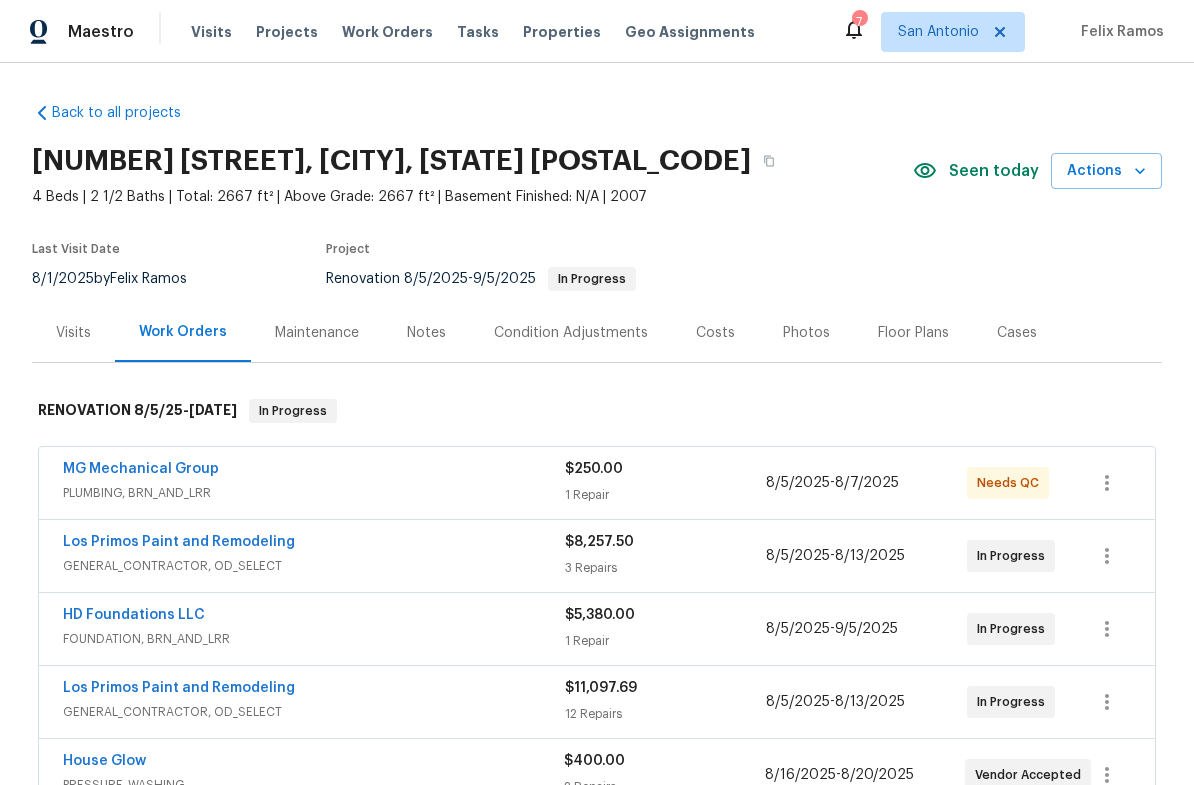 click on "Floor Plans" at bounding box center (913, 333) 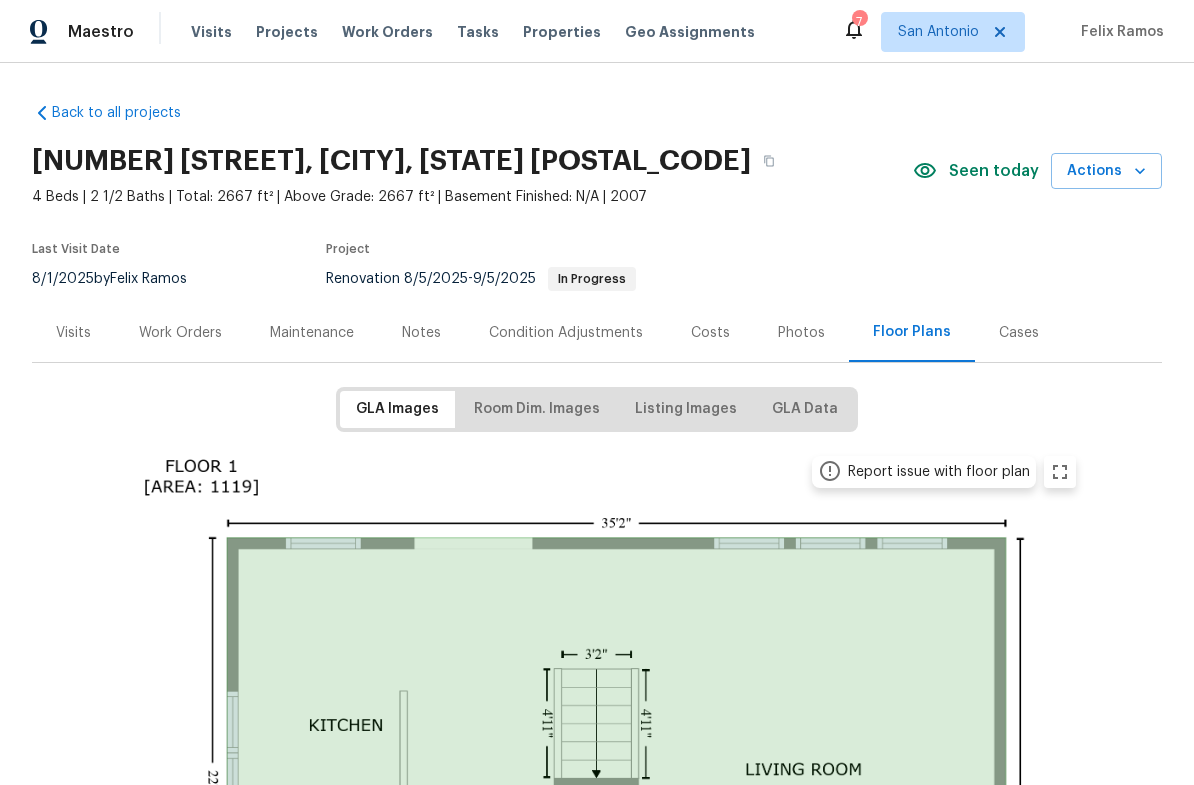 scroll, scrollTop: 0, scrollLeft: 0, axis: both 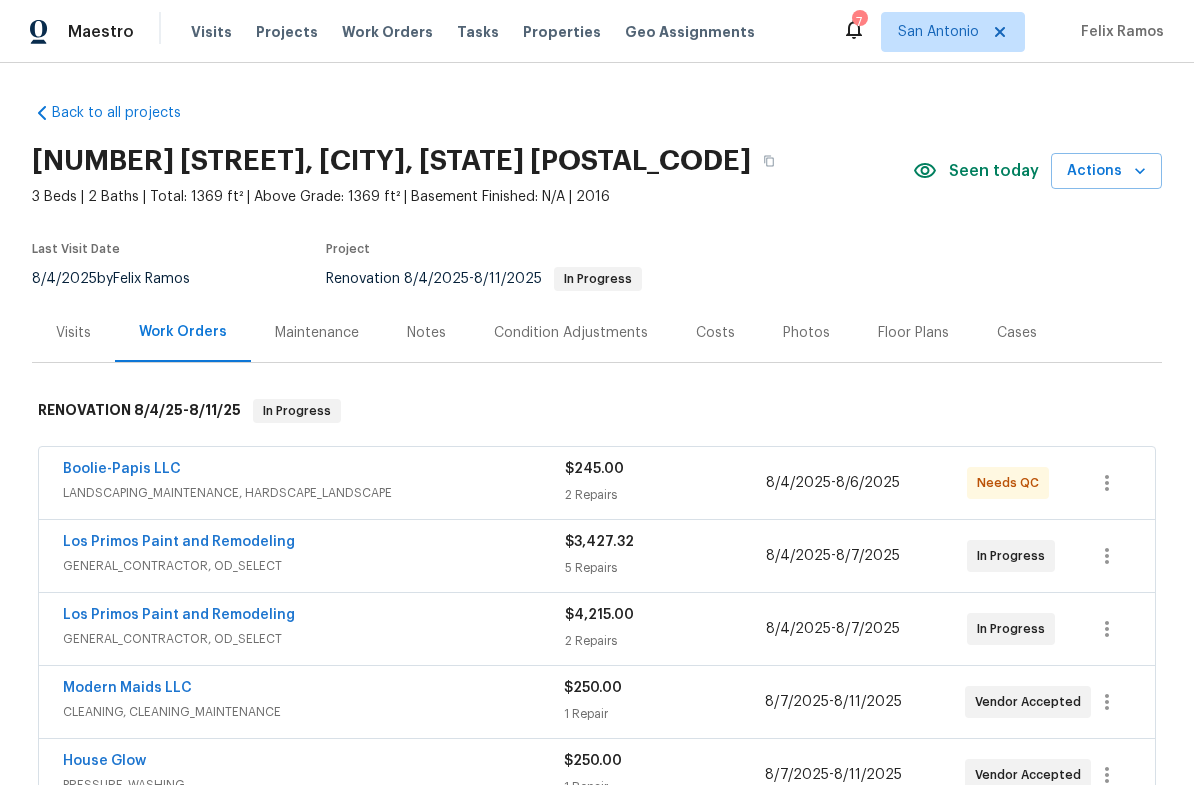 click on "Floor Plans" at bounding box center [913, 333] 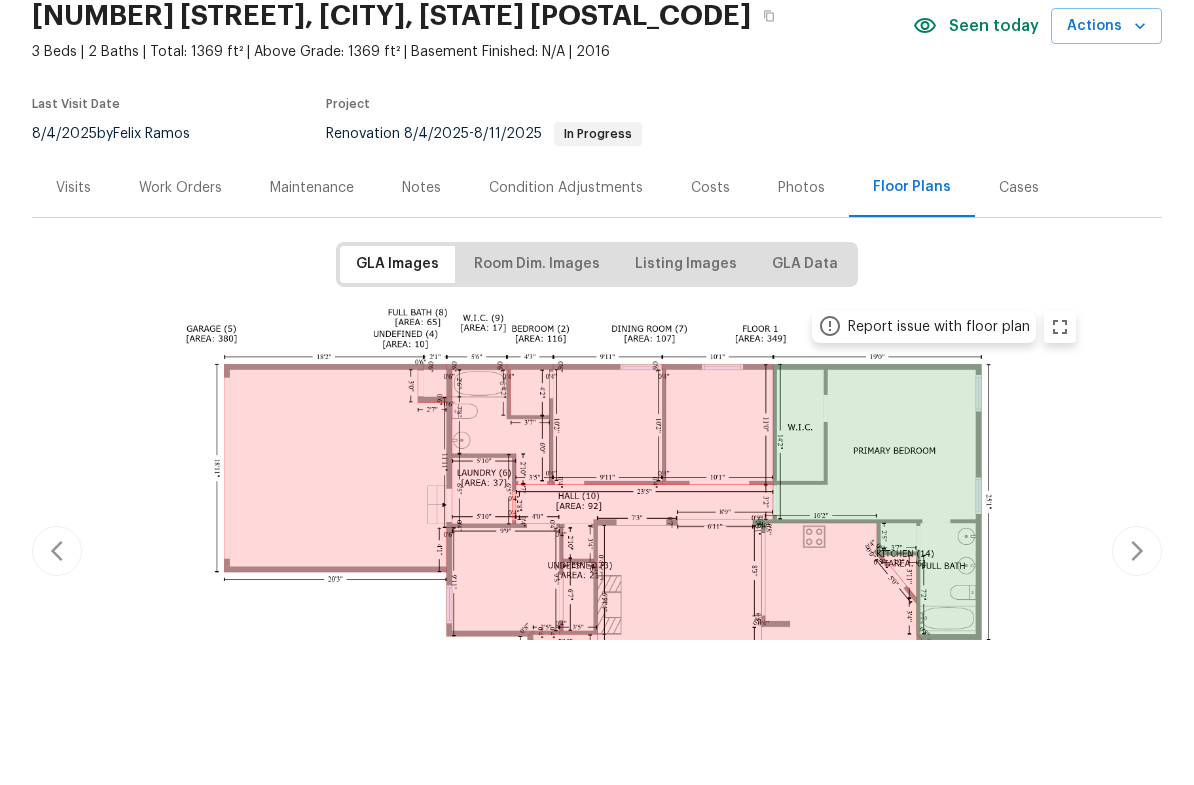 scroll, scrollTop: 0, scrollLeft: 0, axis: both 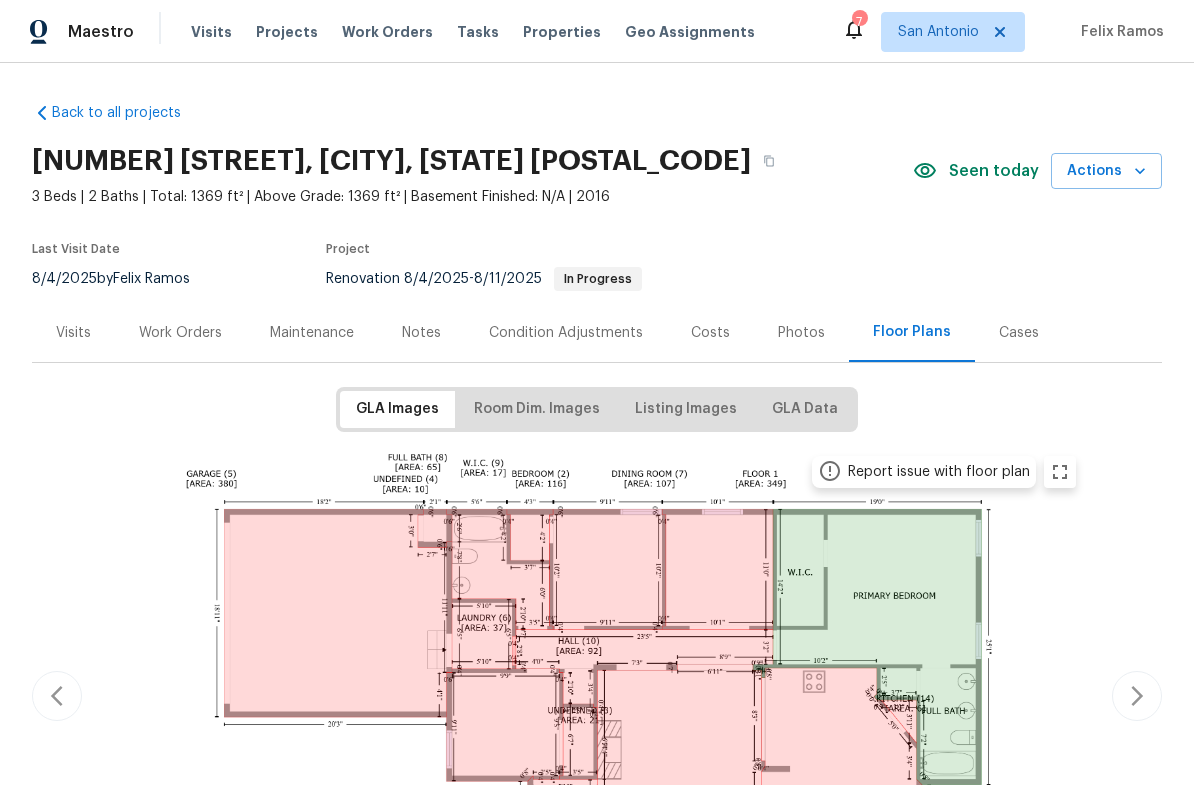 click on "Work Orders" at bounding box center [180, 333] 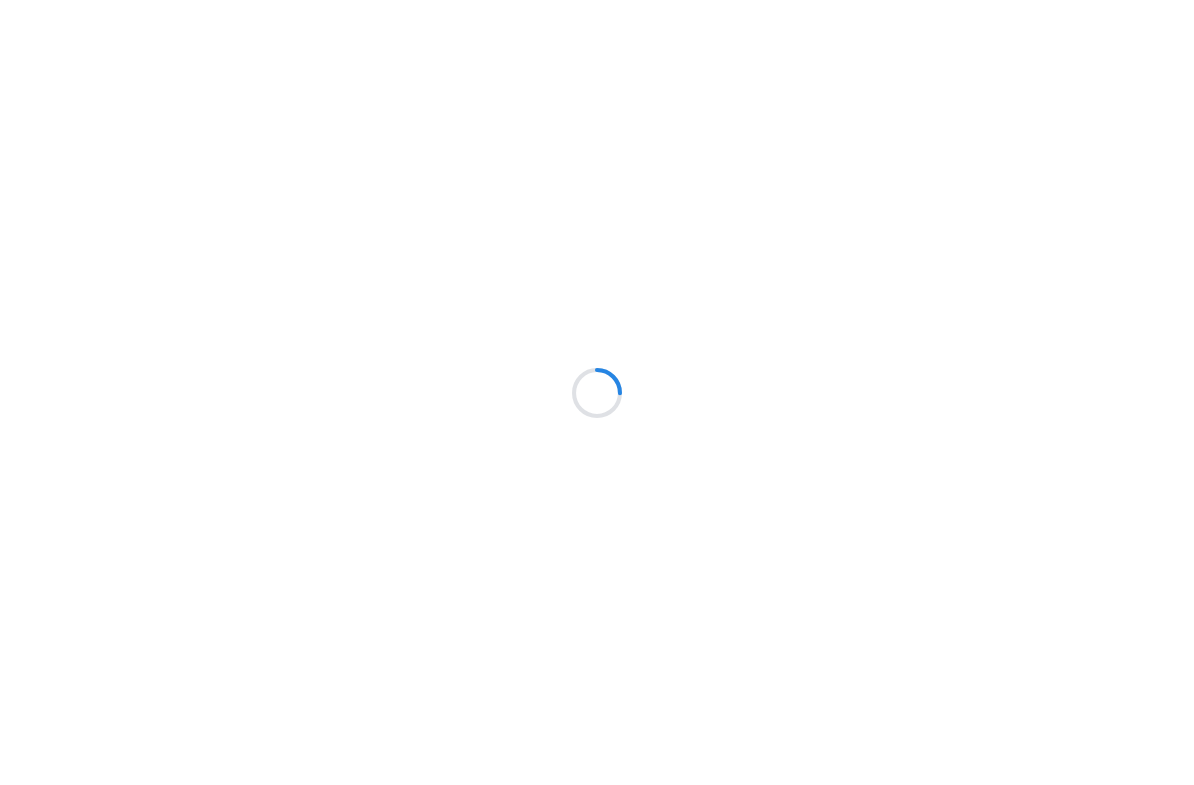 scroll, scrollTop: 0, scrollLeft: 0, axis: both 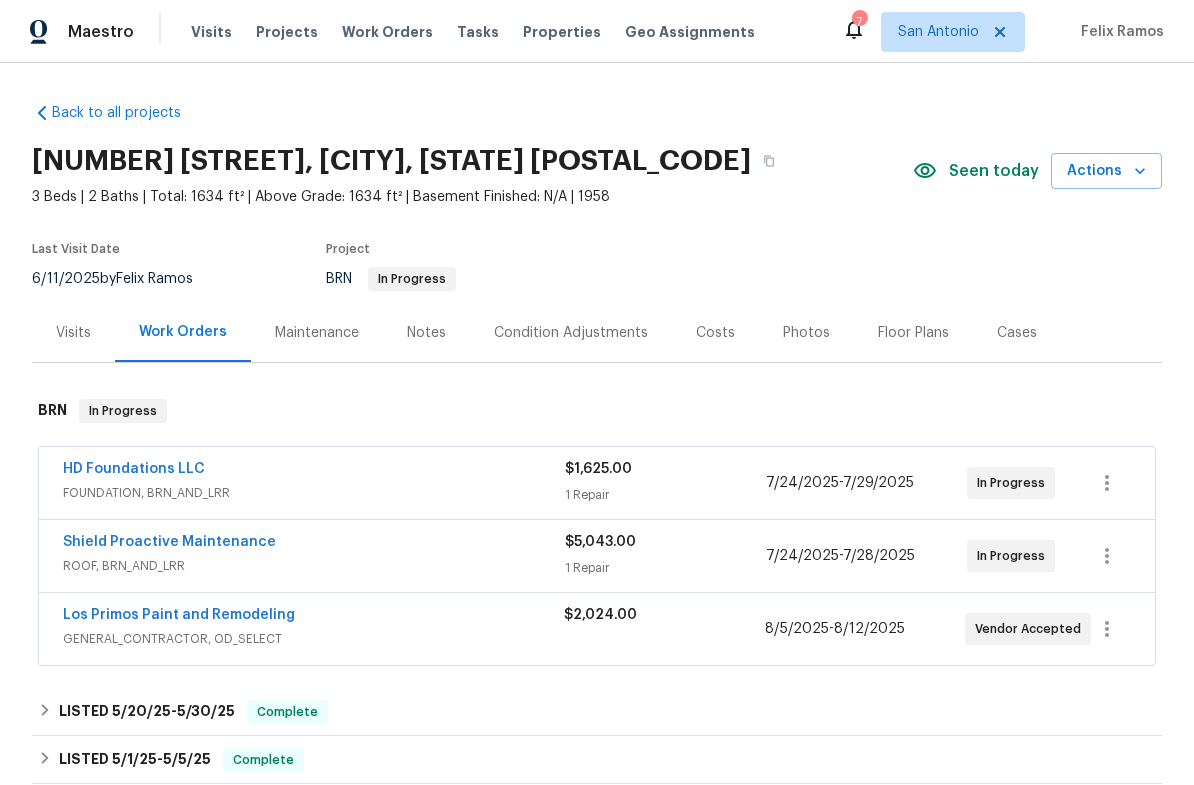 click on "Los Primos Paint and Remodeling" at bounding box center (313, 617) 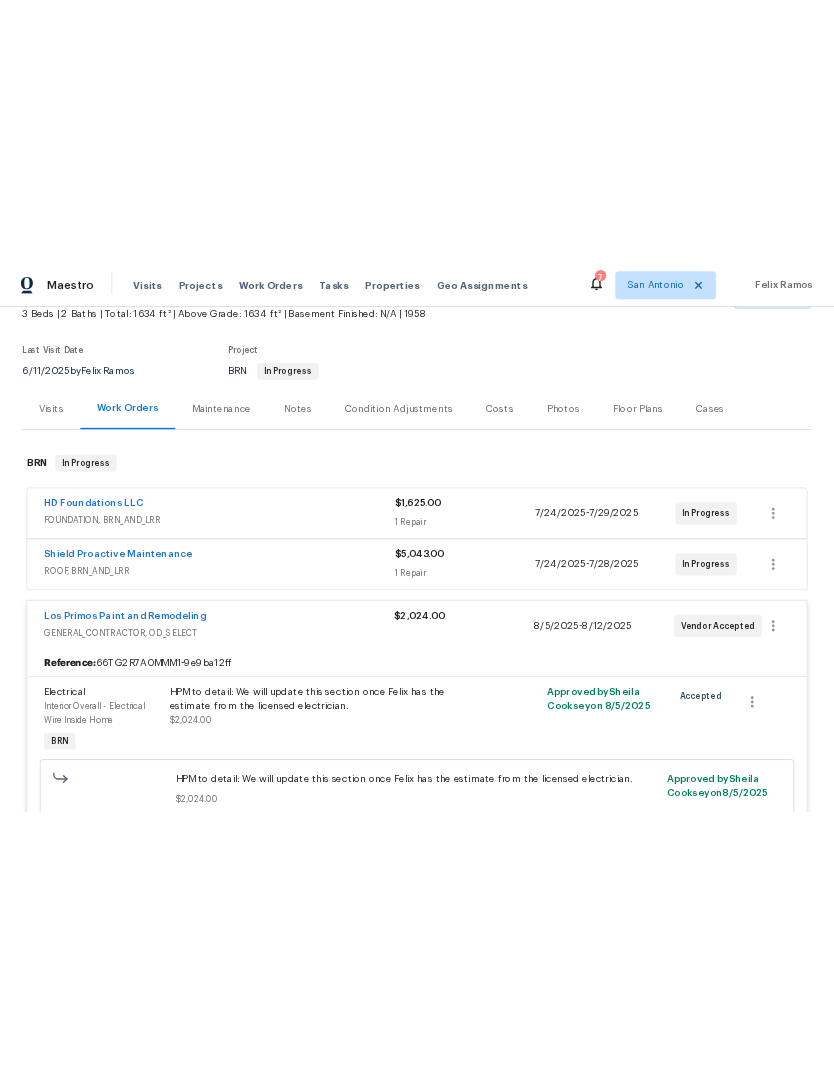 scroll, scrollTop: 82, scrollLeft: 0, axis: vertical 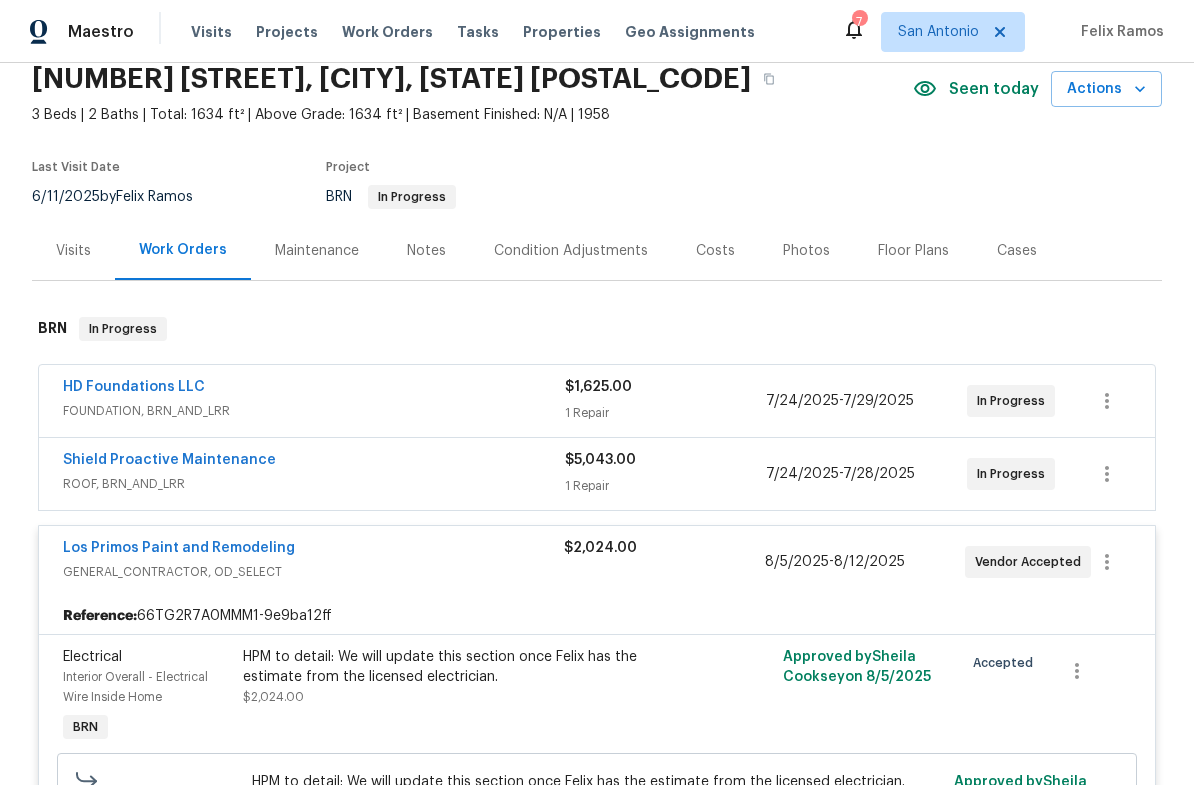 click on "GENERAL_CONTRACTOR, OD_SELECT" at bounding box center (313, 572) 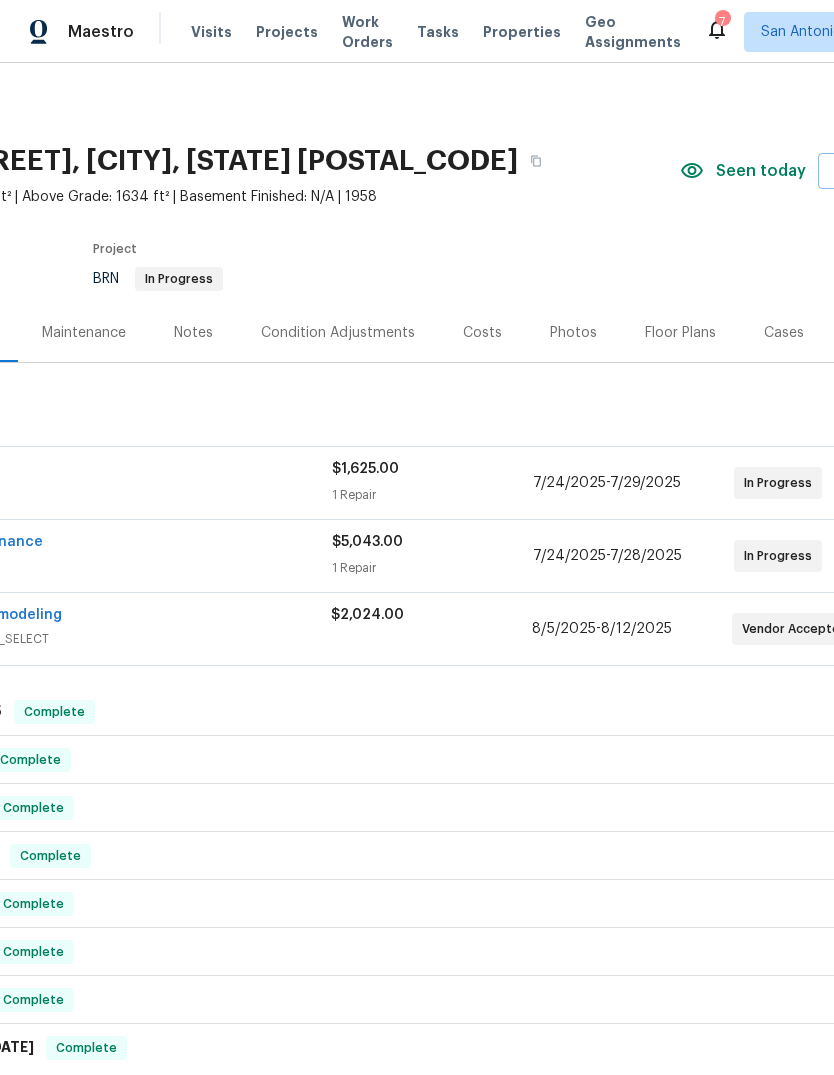 scroll, scrollTop: 0, scrollLeft: 203, axis: horizontal 